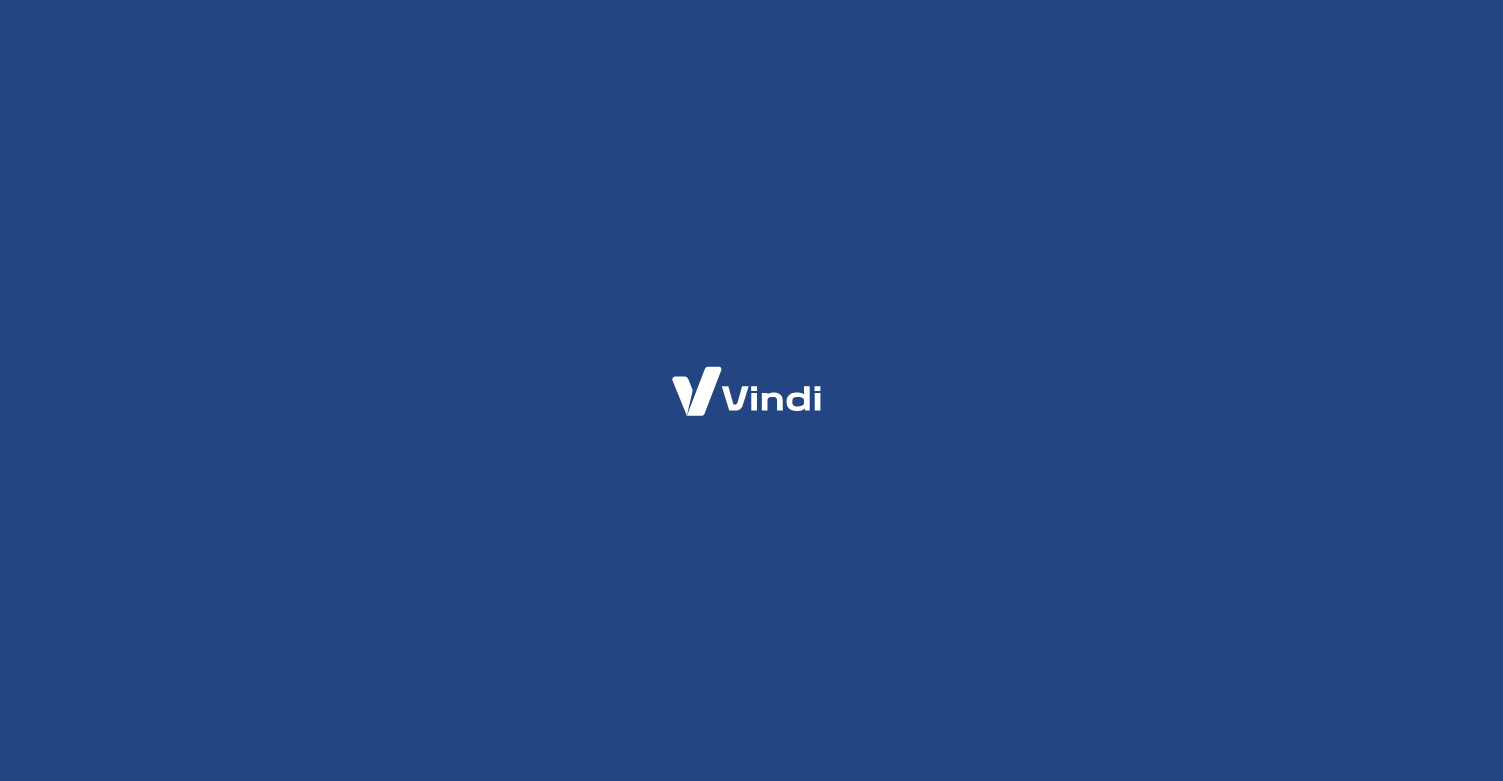scroll, scrollTop: 0, scrollLeft: 0, axis: both 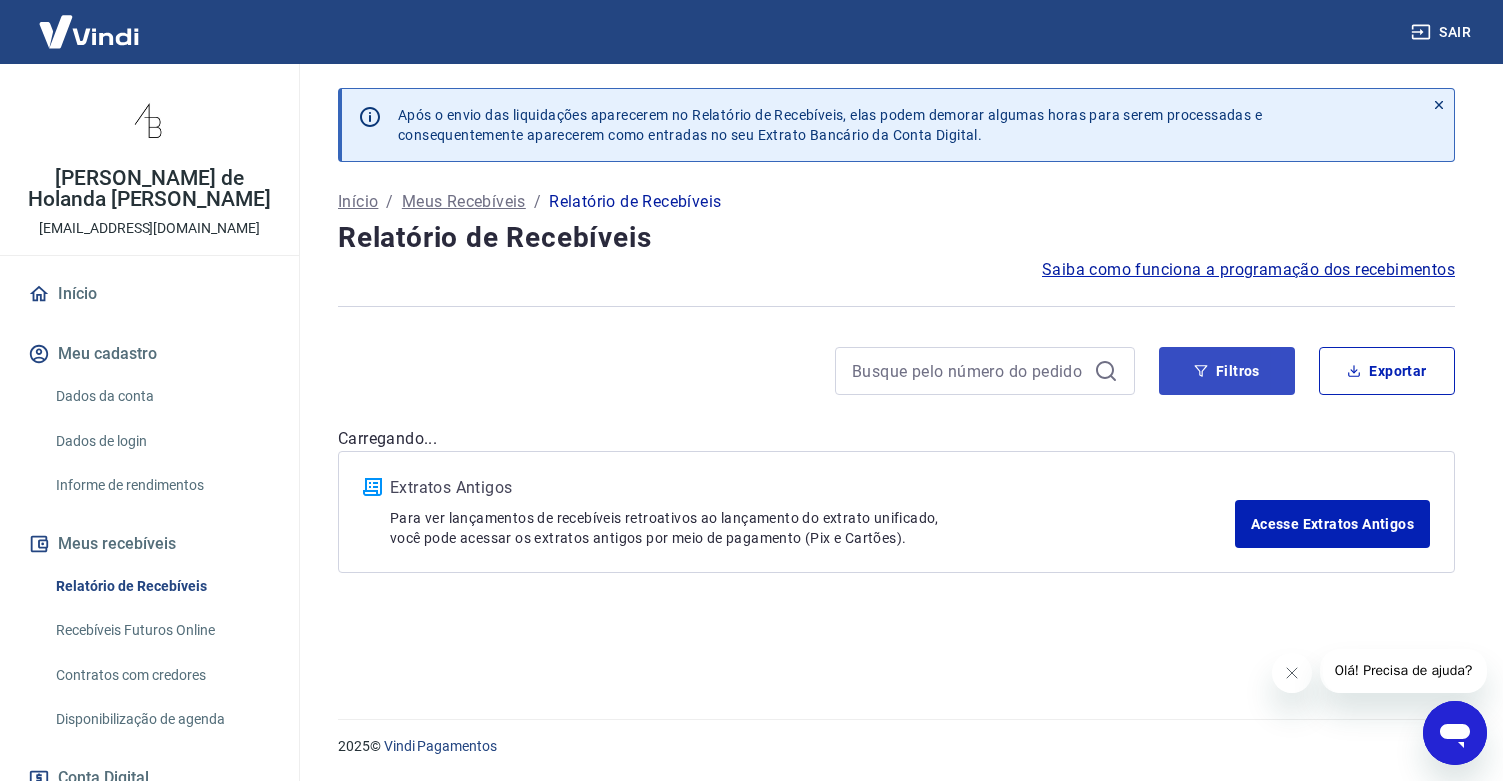 click on "Filtros" at bounding box center (1227, 371) 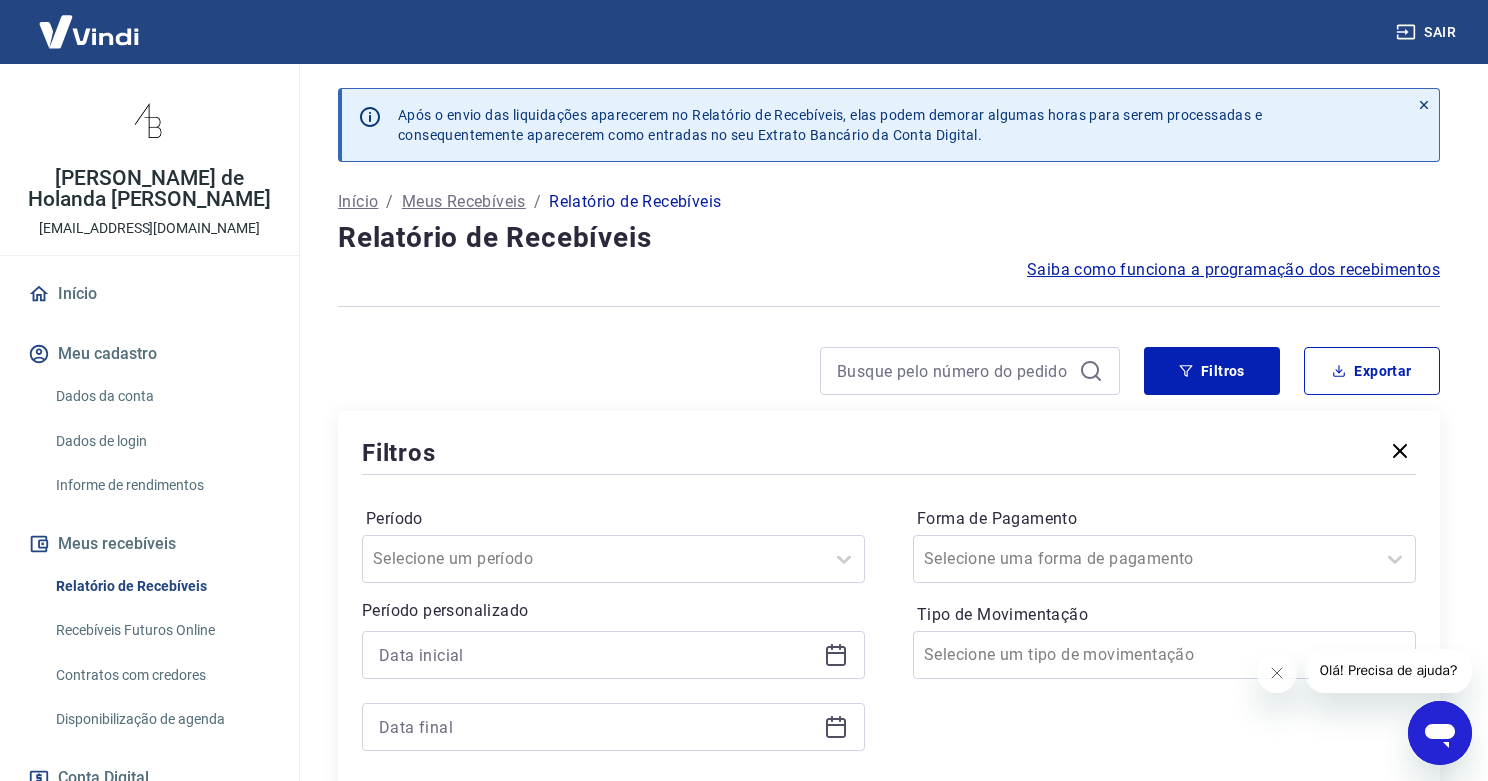 scroll, scrollTop: 240, scrollLeft: 0, axis: vertical 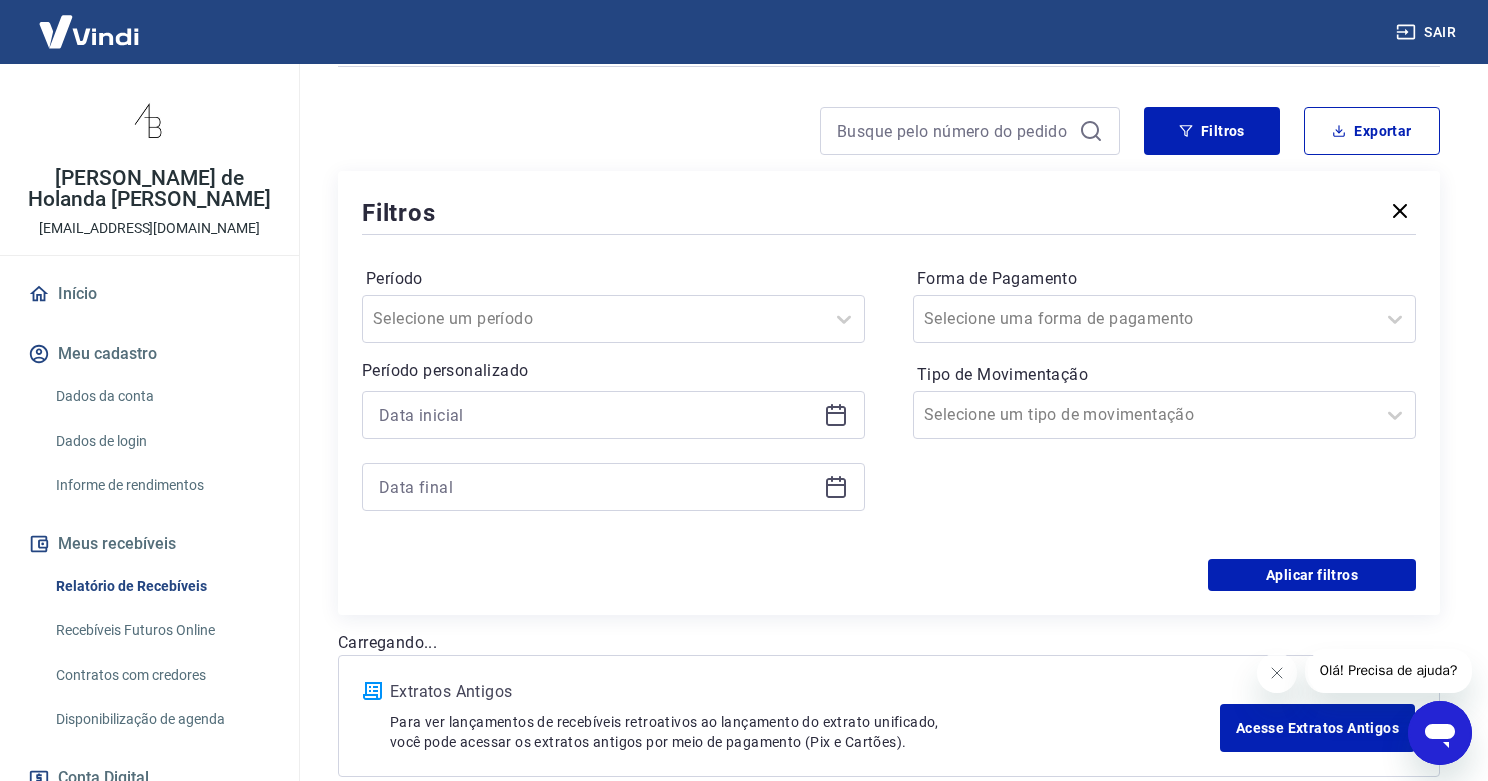 click 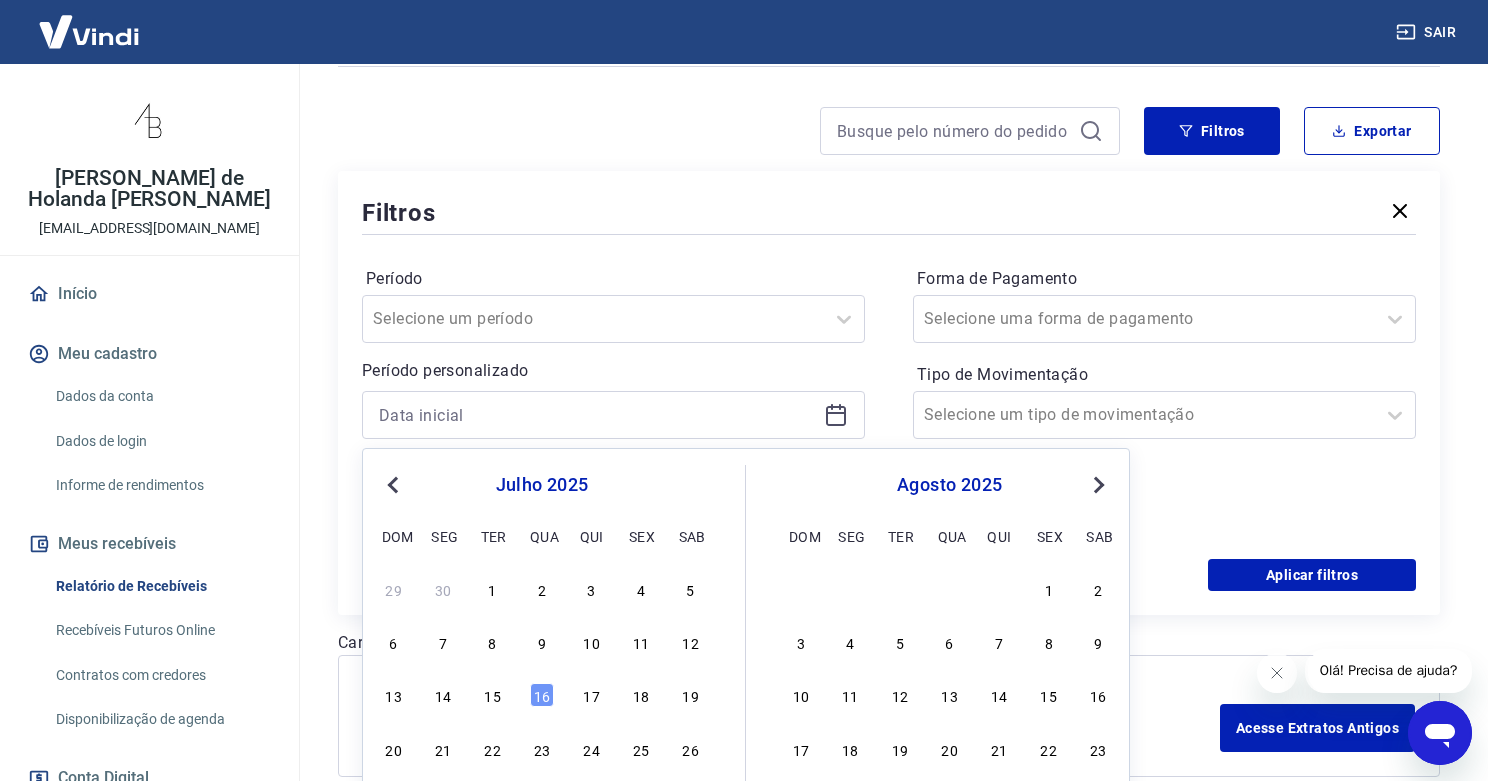 click on "Previous Month" at bounding box center (393, 485) 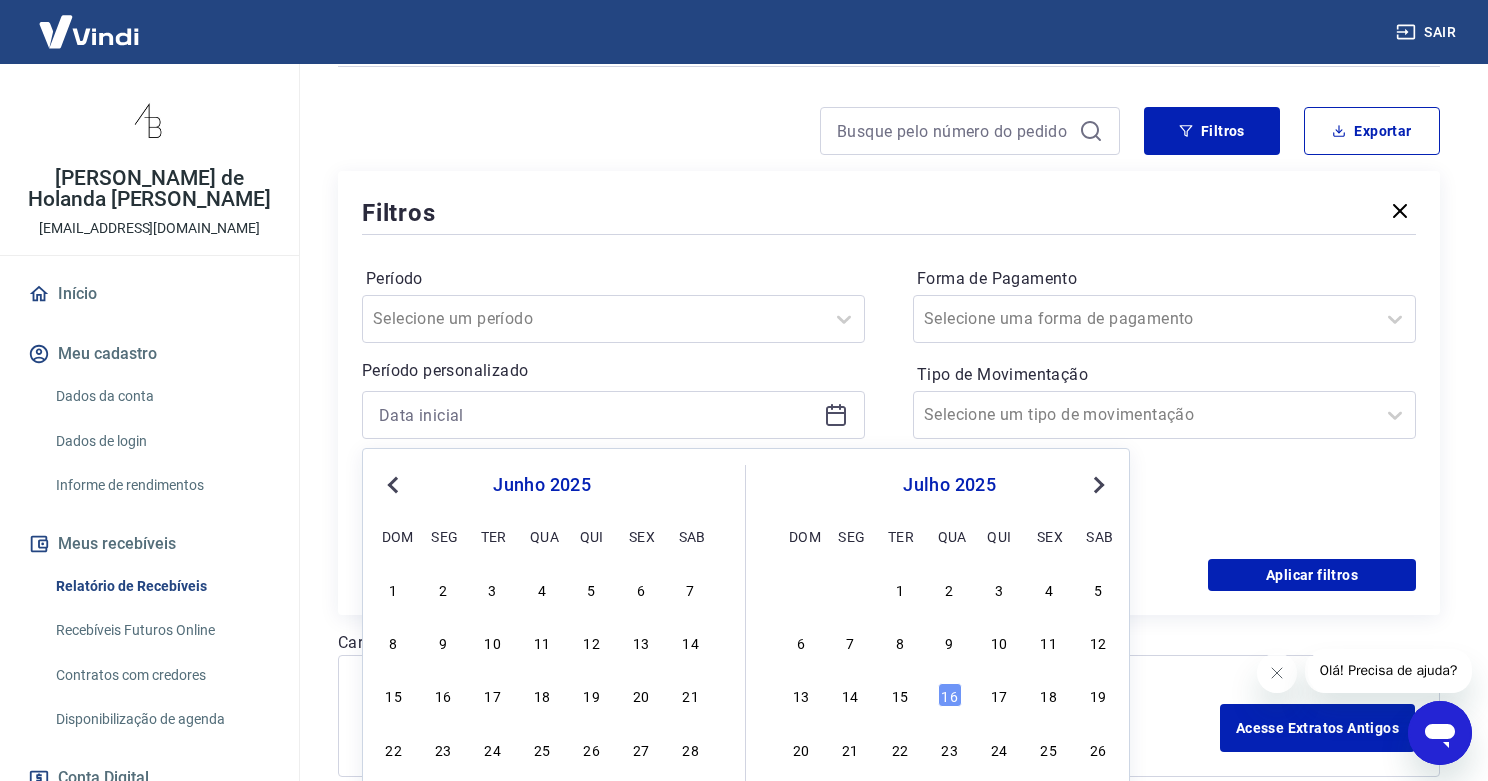 scroll, scrollTop: 286, scrollLeft: 0, axis: vertical 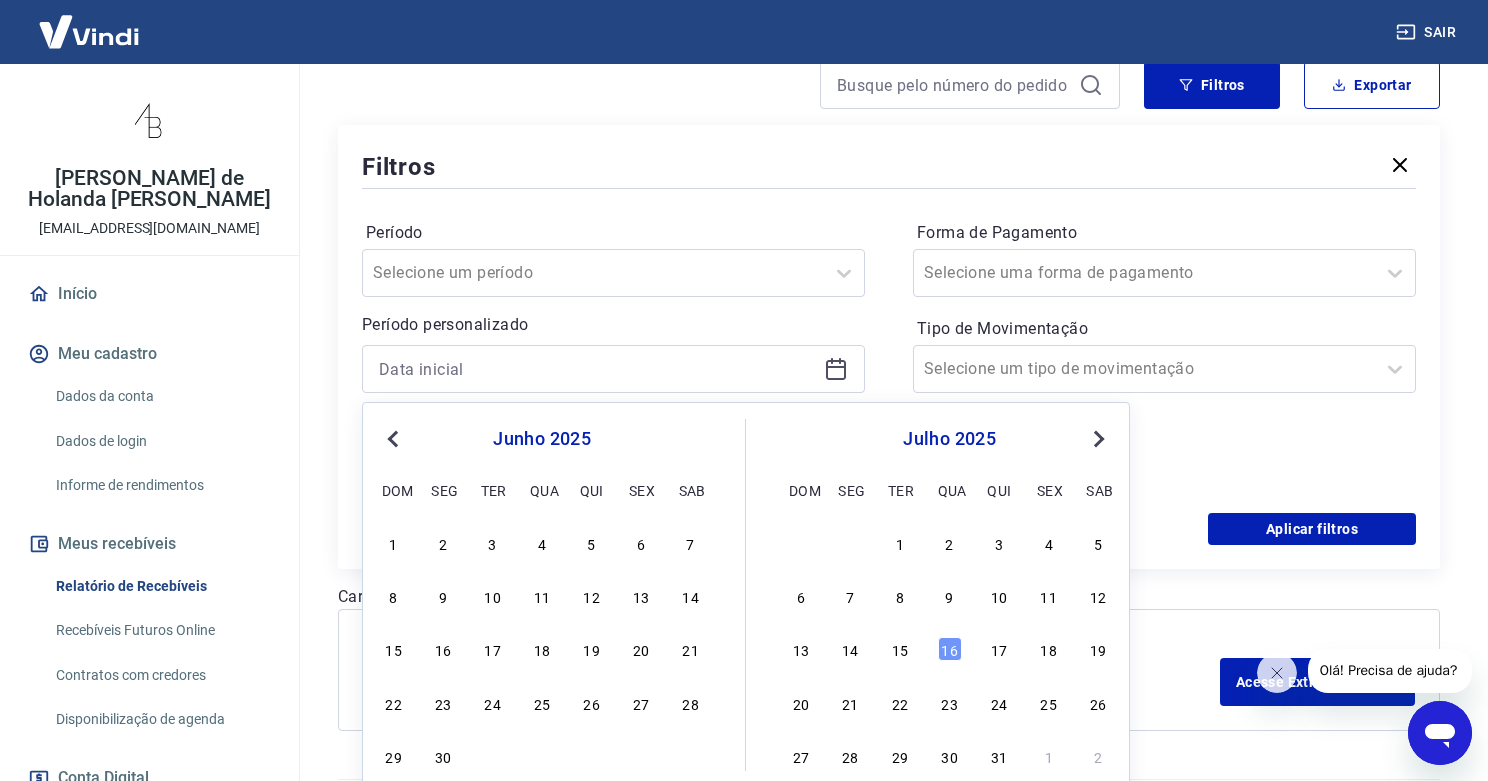 click on "1" at bounding box center [394, 543] 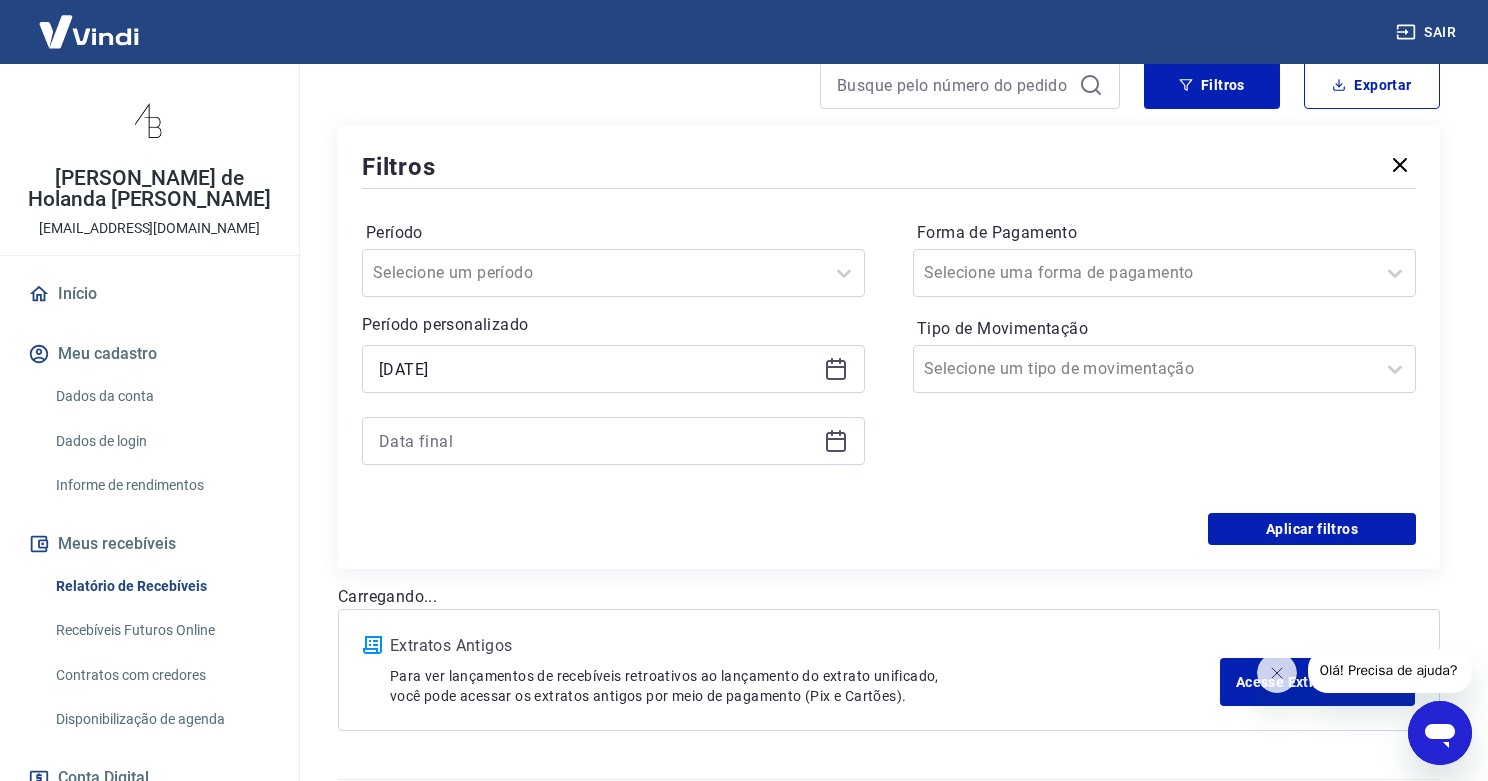 click at bounding box center [613, 441] 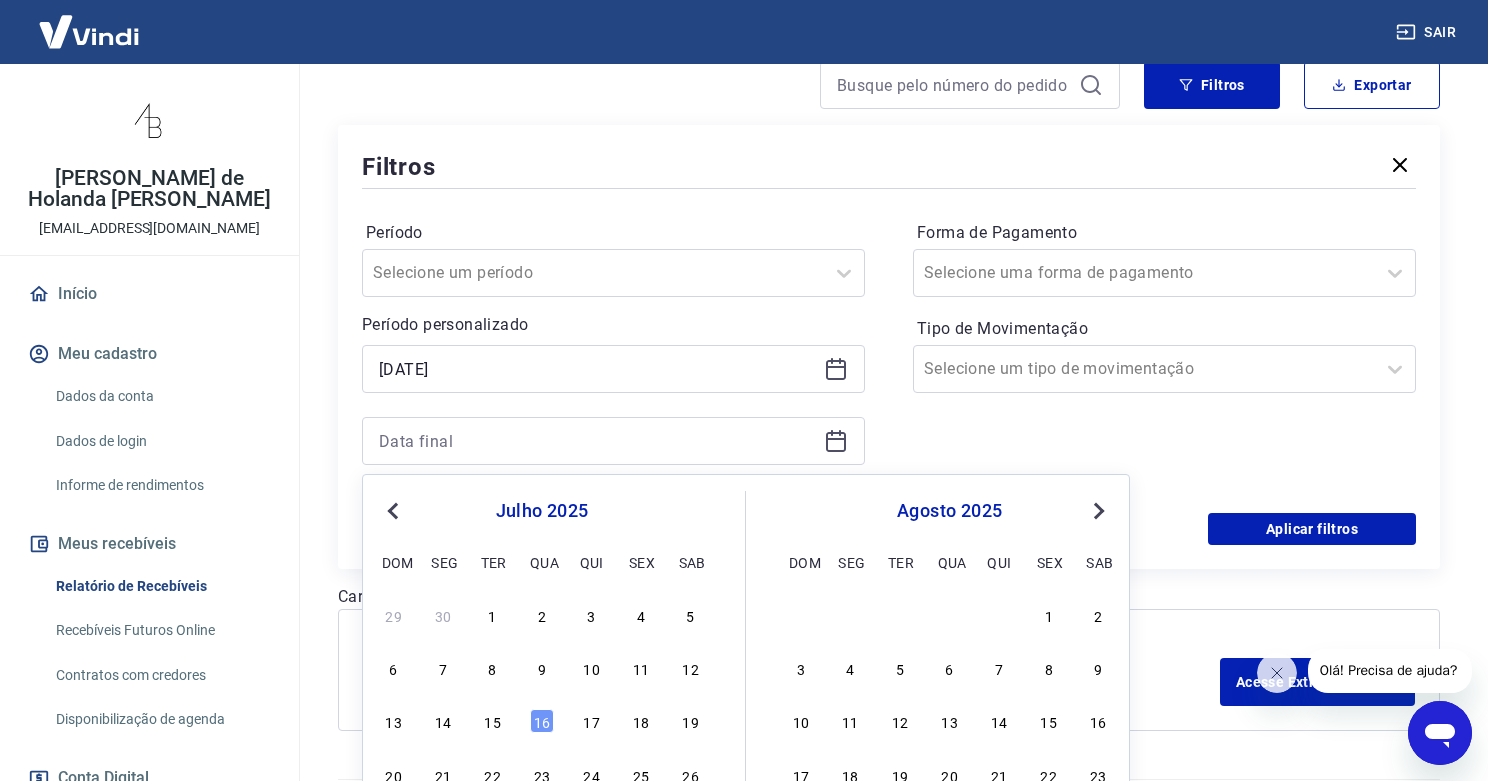 click on "Previous Month" at bounding box center [393, 511] 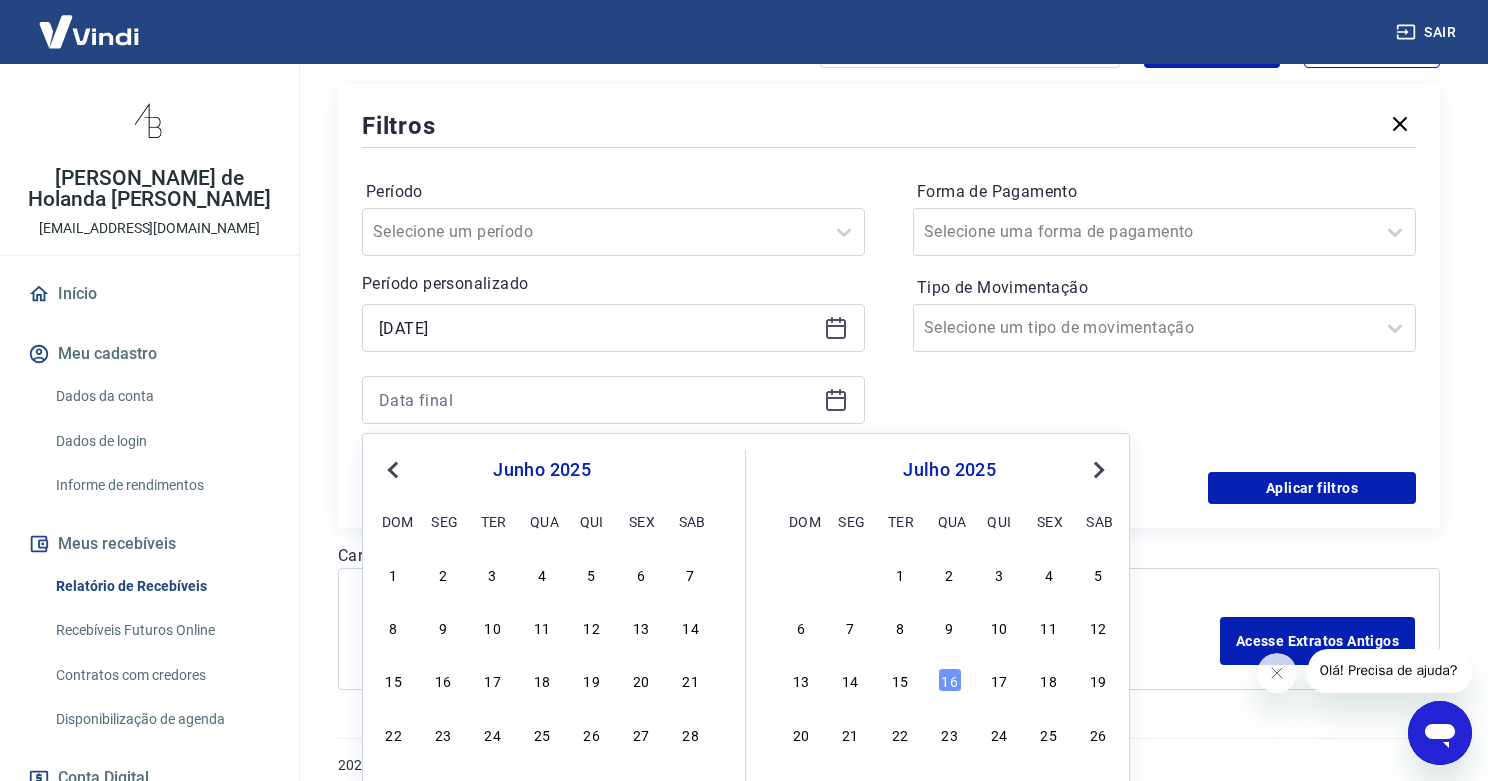 scroll, scrollTop: 368, scrollLeft: 0, axis: vertical 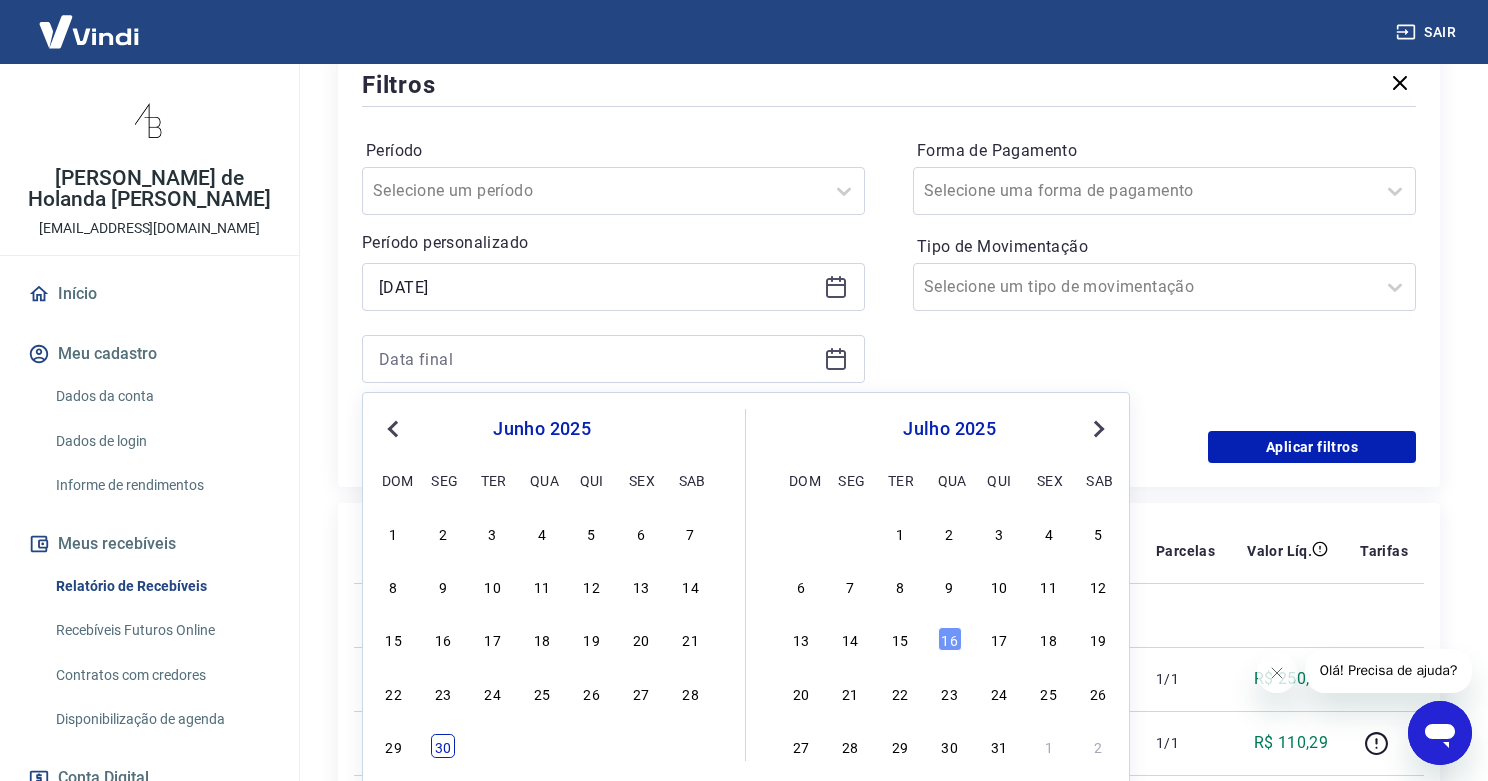 click on "30" at bounding box center [443, 746] 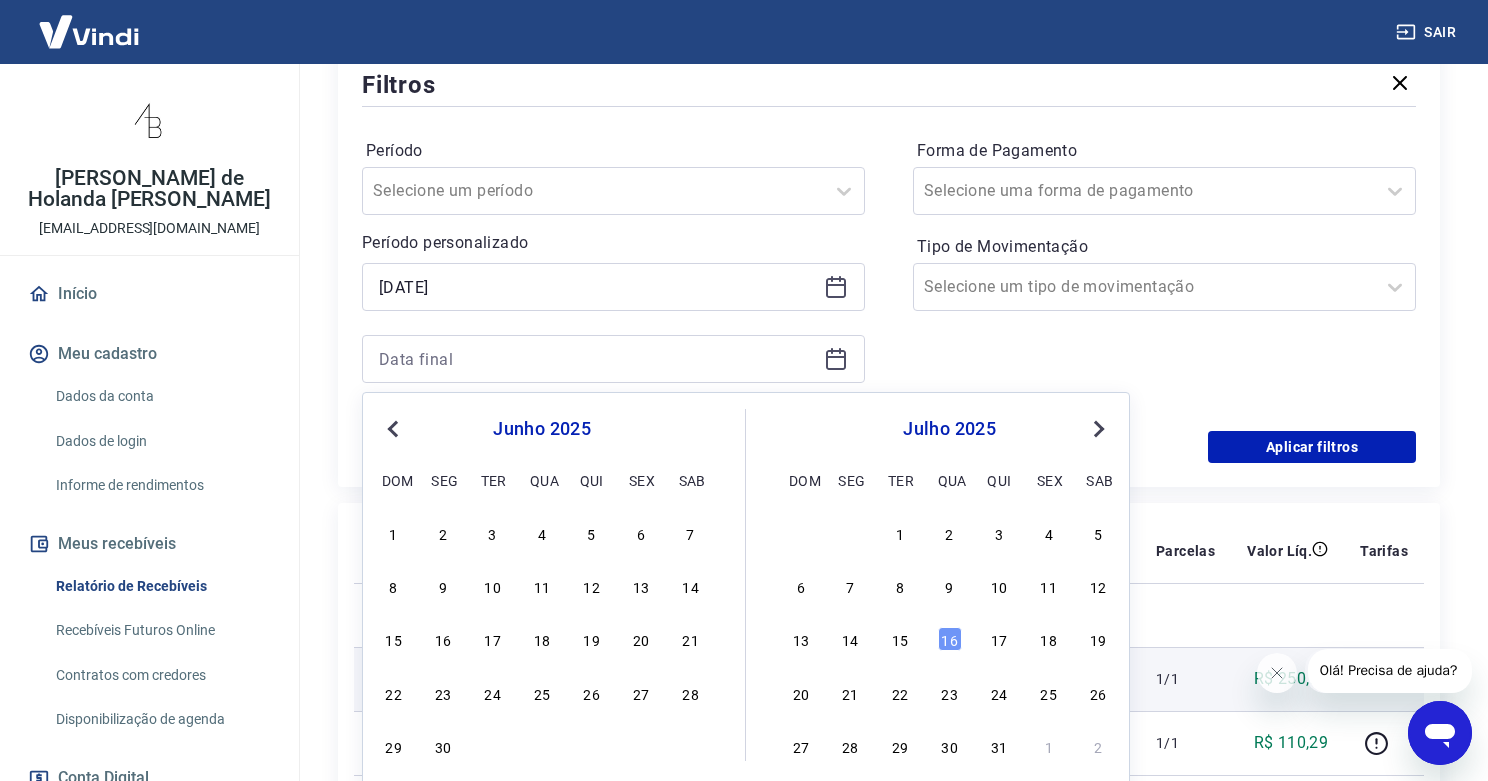 type on "30/06/2025" 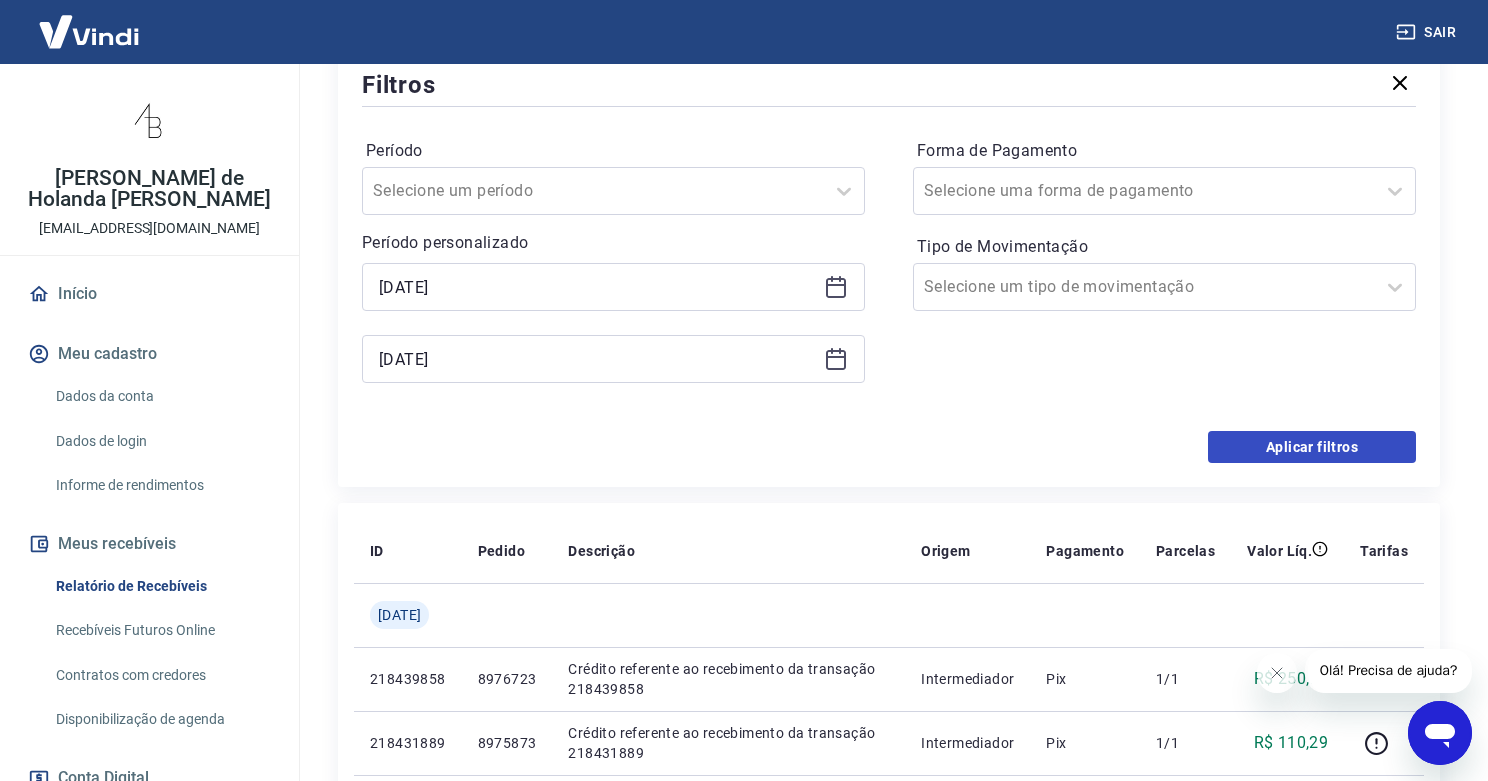 click on "Aplicar filtros" at bounding box center (1312, 447) 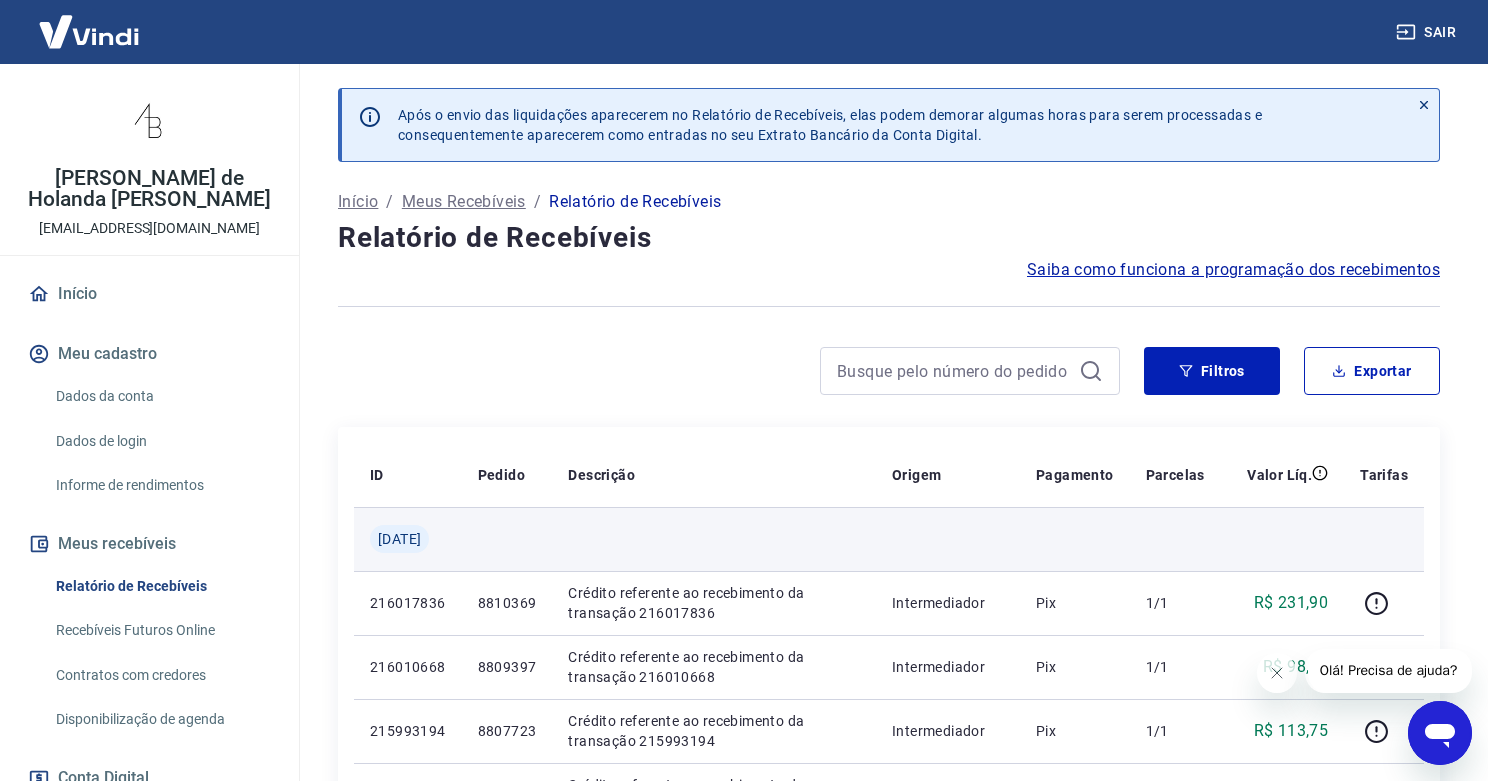 scroll, scrollTop: 4, scrollLeft: 0, axis: vertical 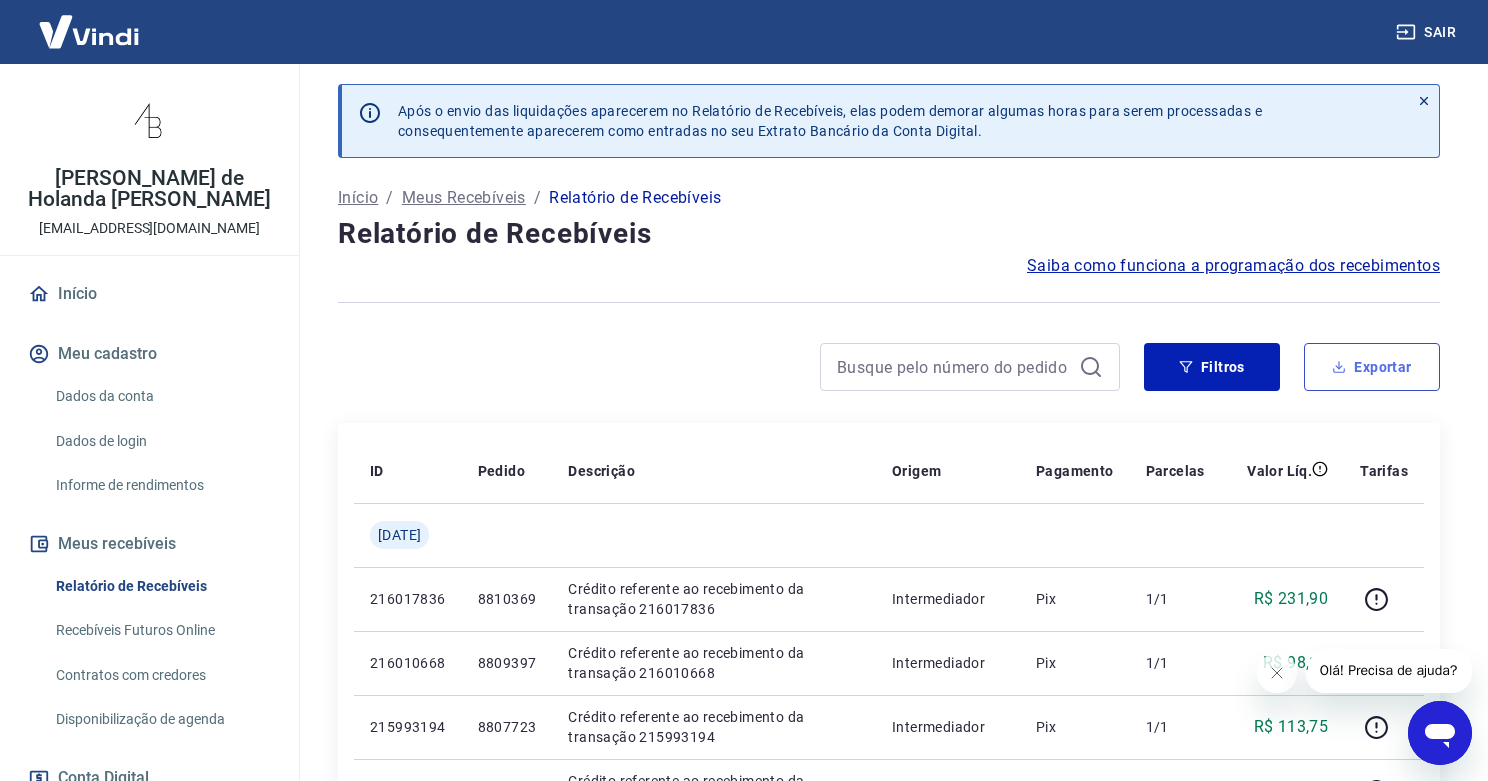 click on "Exportar" at bounding box center (1372, 367) 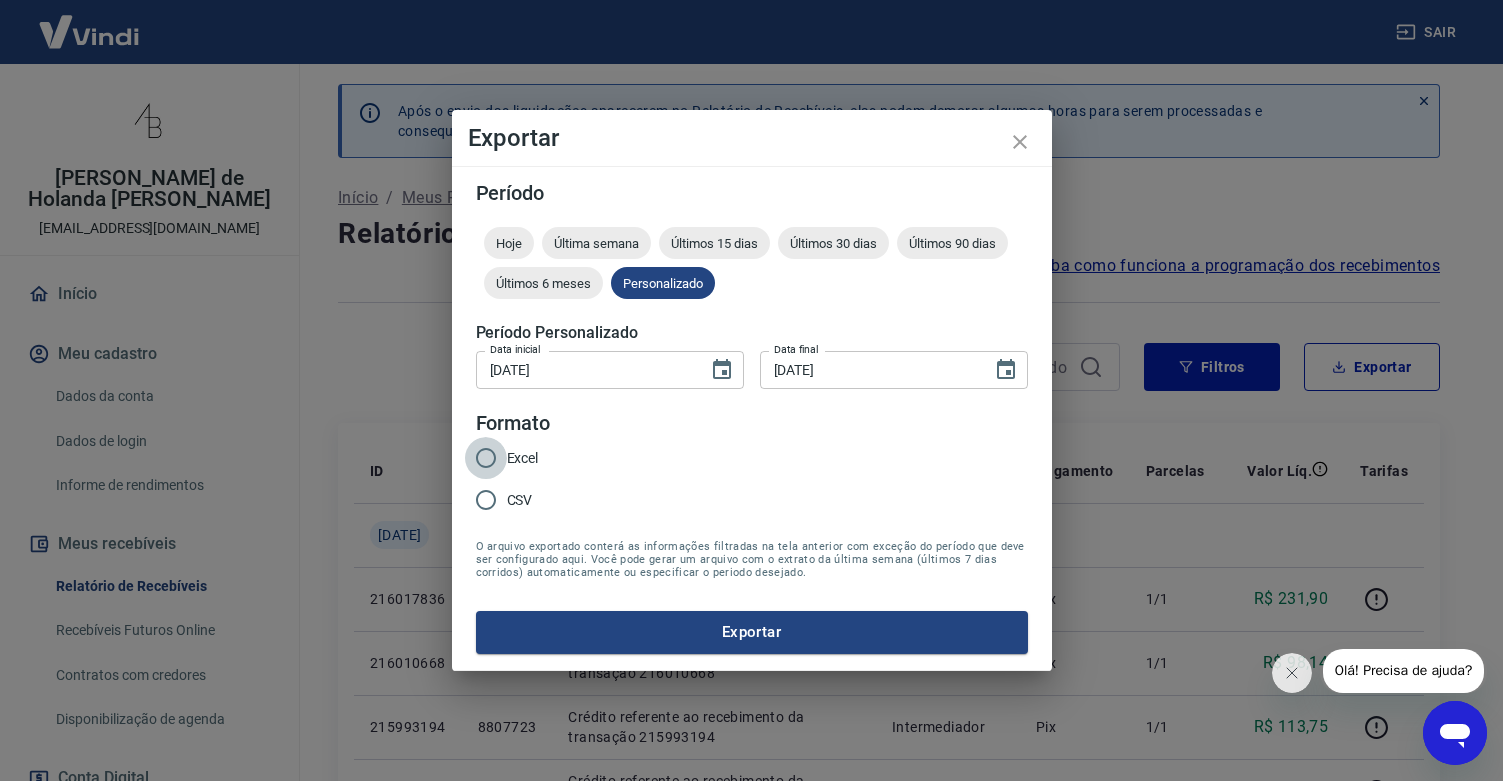 click on "Excel" at bounding box center (486, 458) 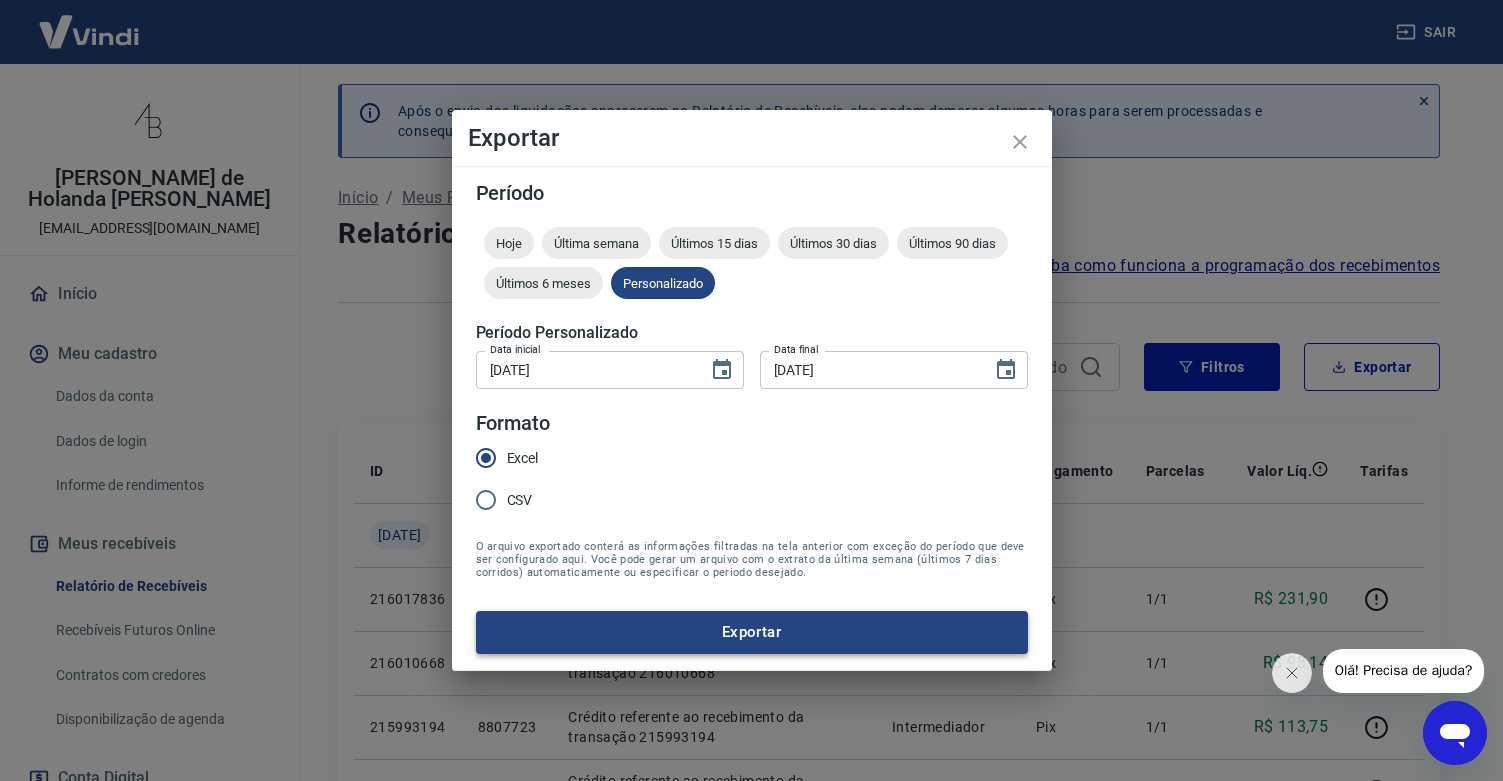 click on "Exportar" at bounding box center (752, 632) 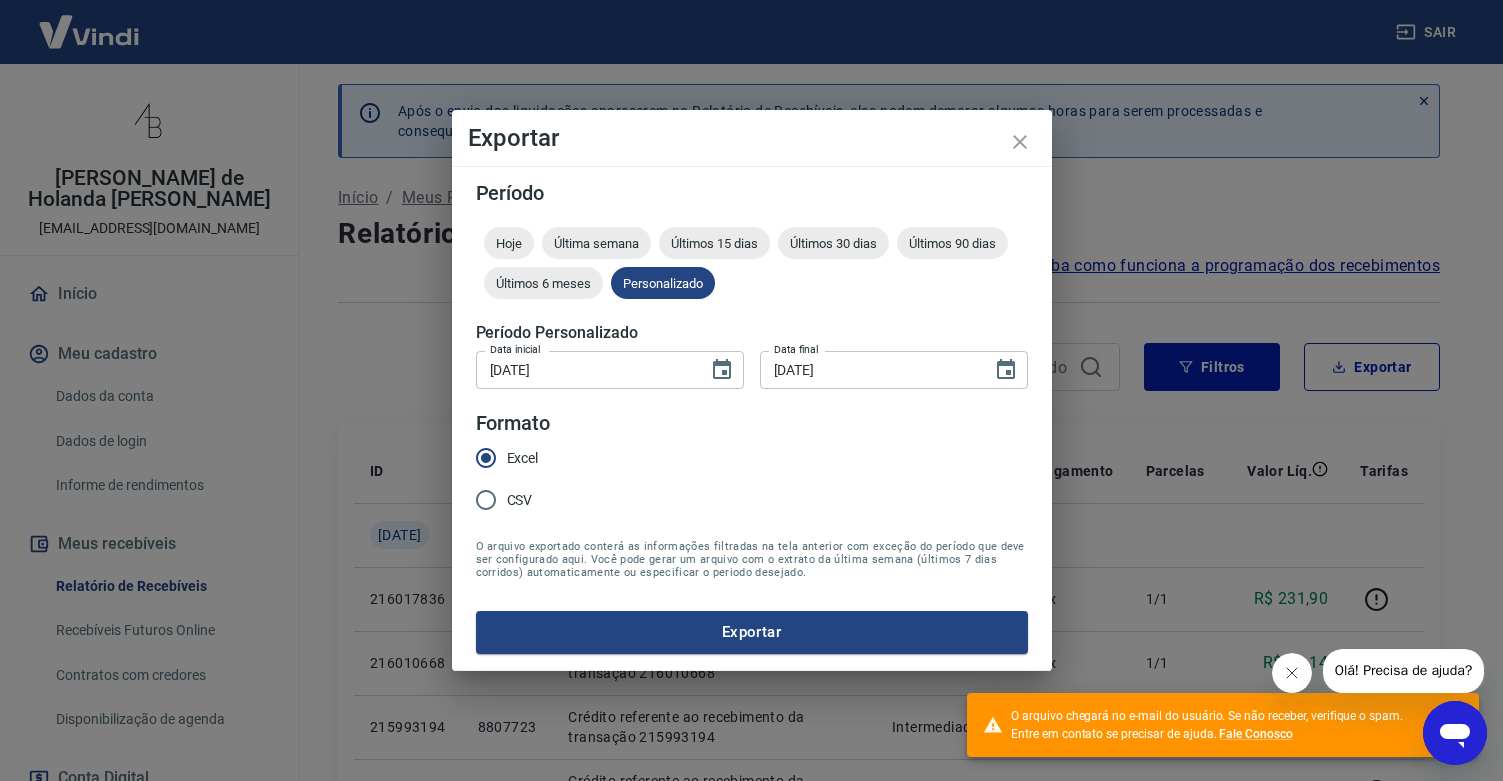 click 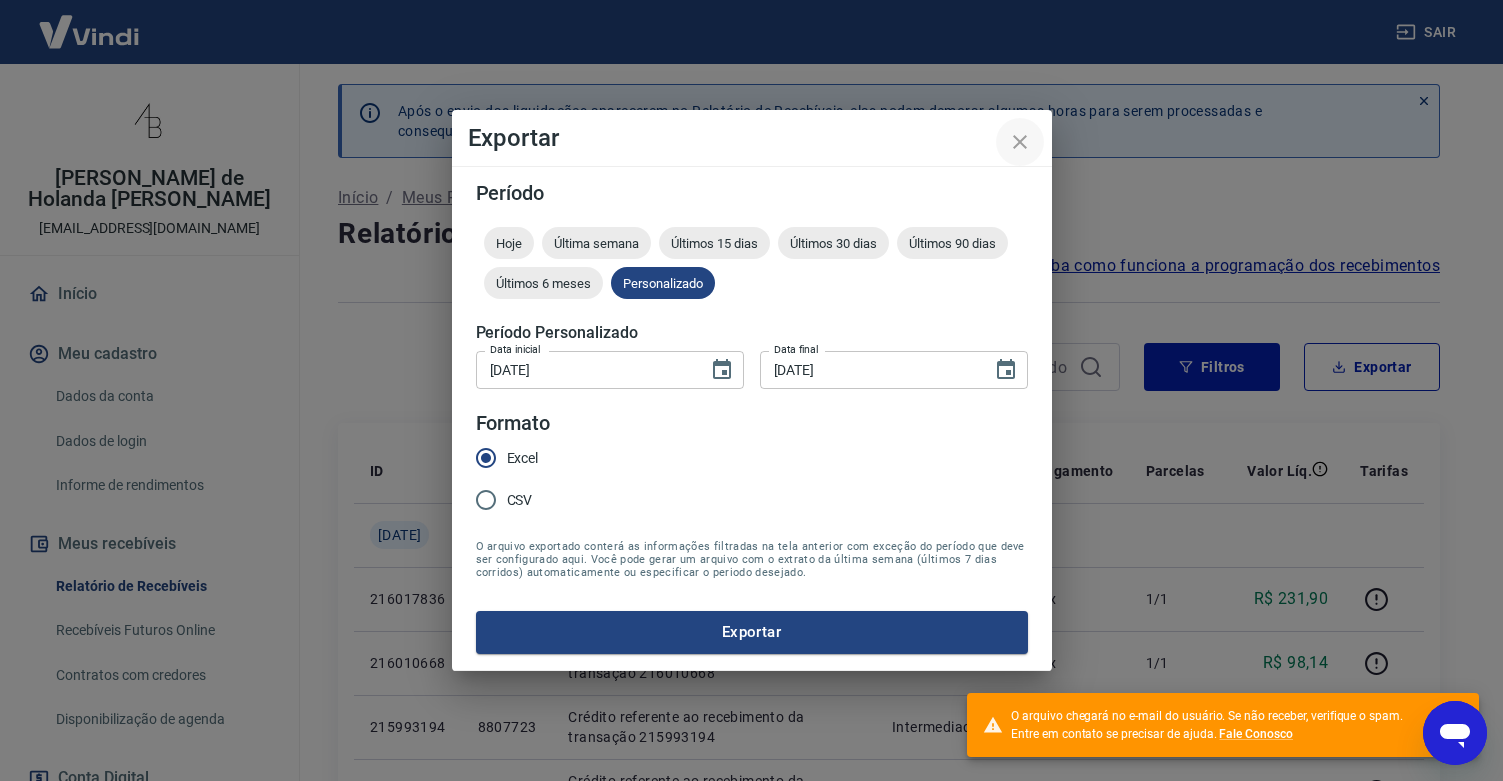 click 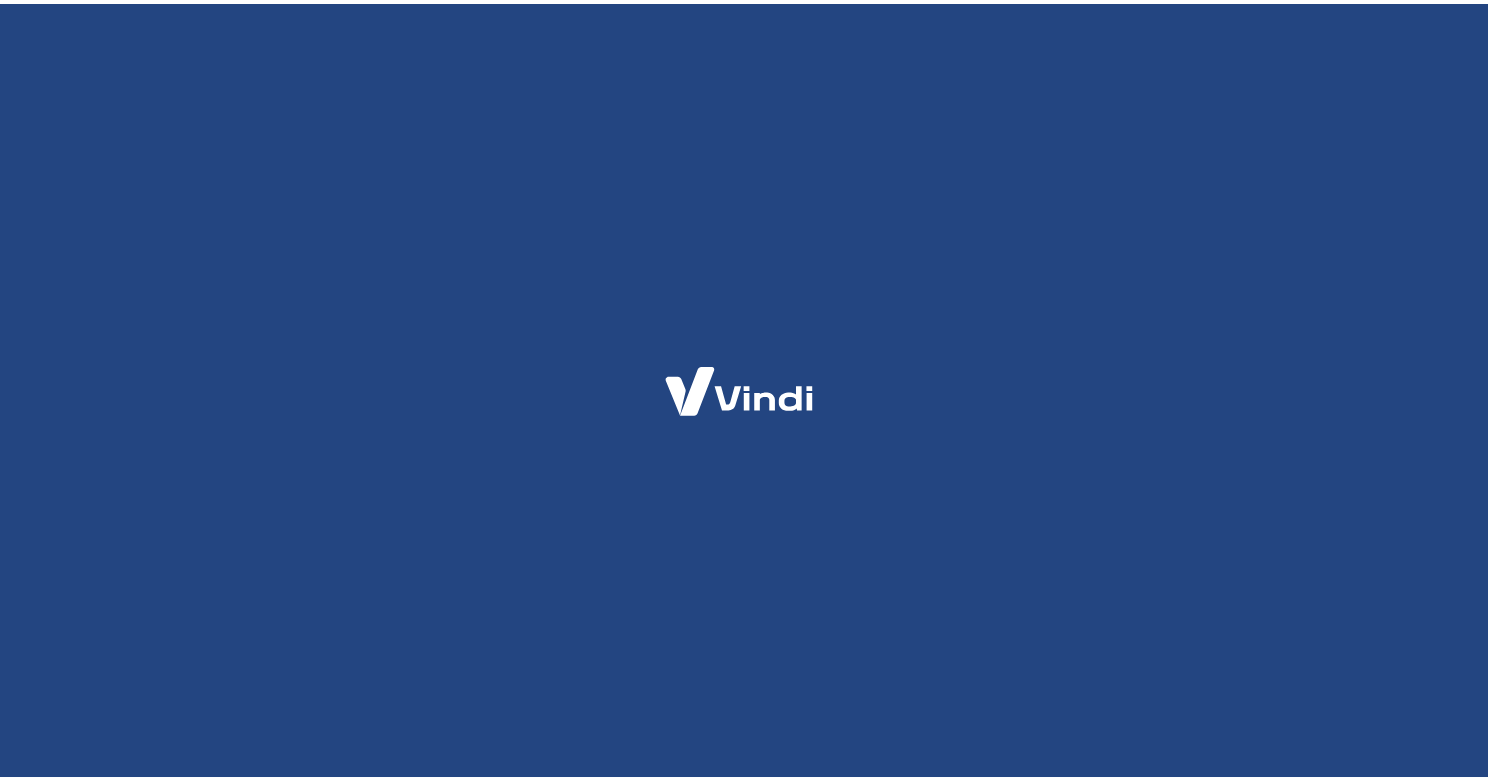 scroll, scrollTop: 0, scrollLeft: 0, axis: both 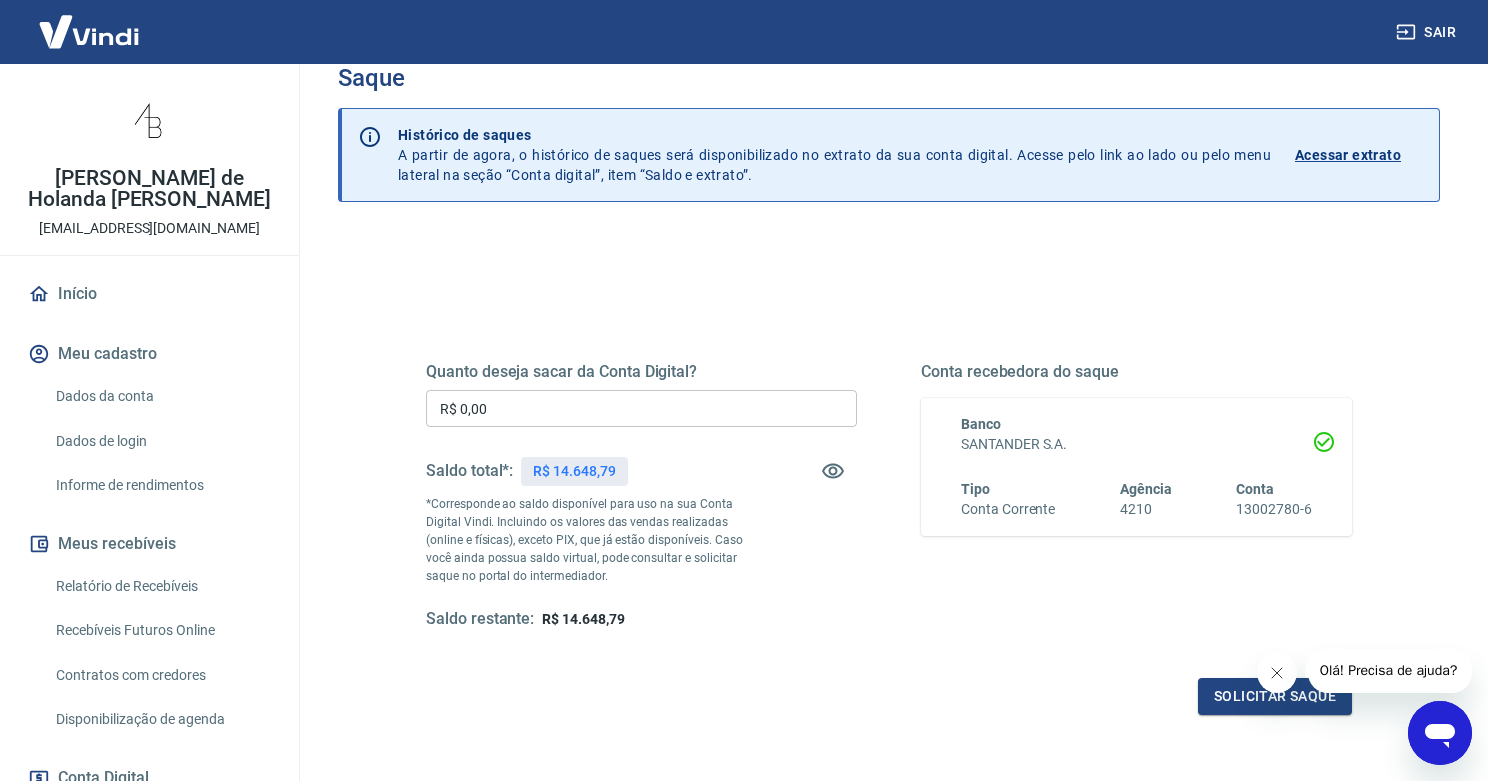 click at bounding box center [1277, 673] 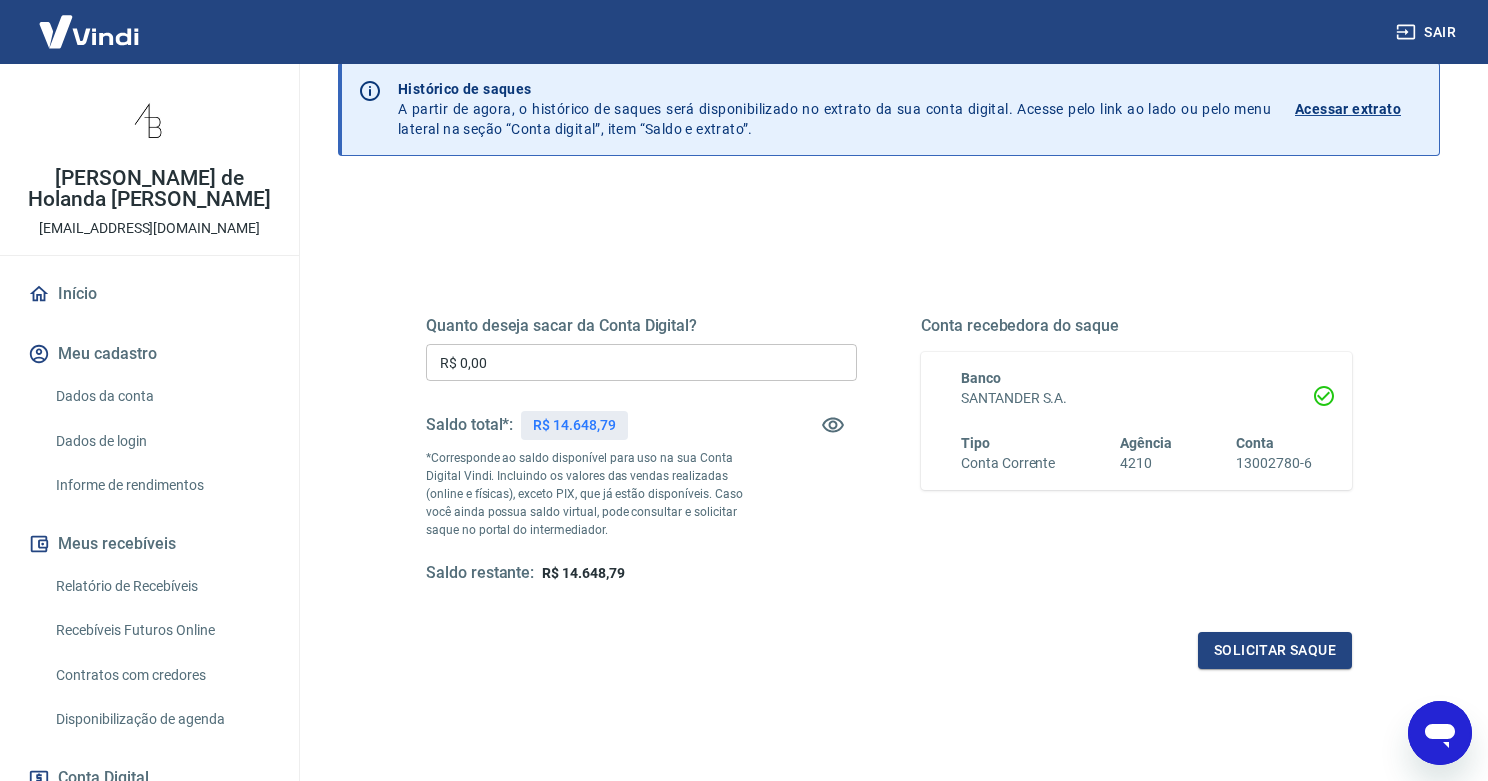 scroll, scrollTop: 207, scrollLeft: 0, axis: vertical 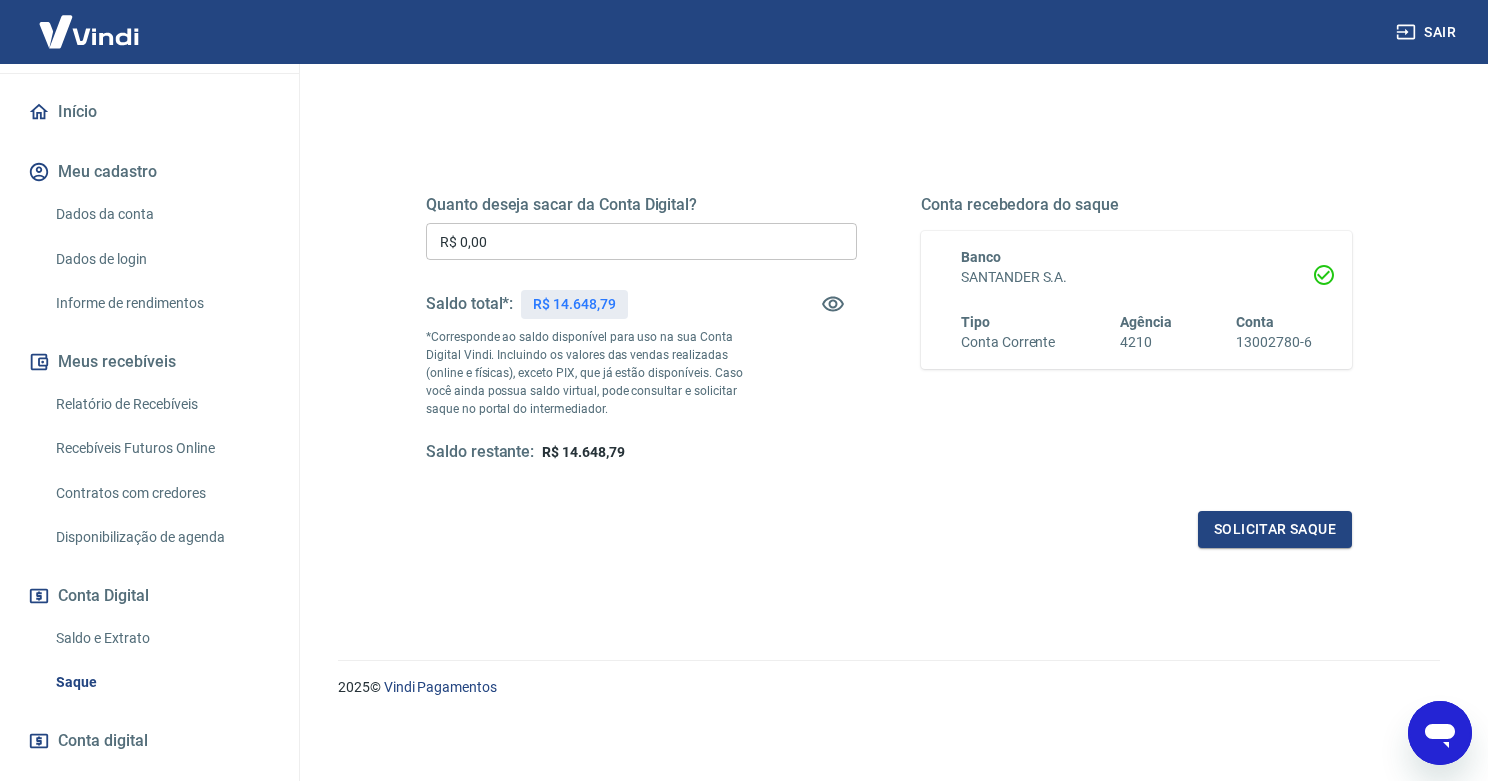click on "Saldo e Extrato" at bounding box center (161, 638) 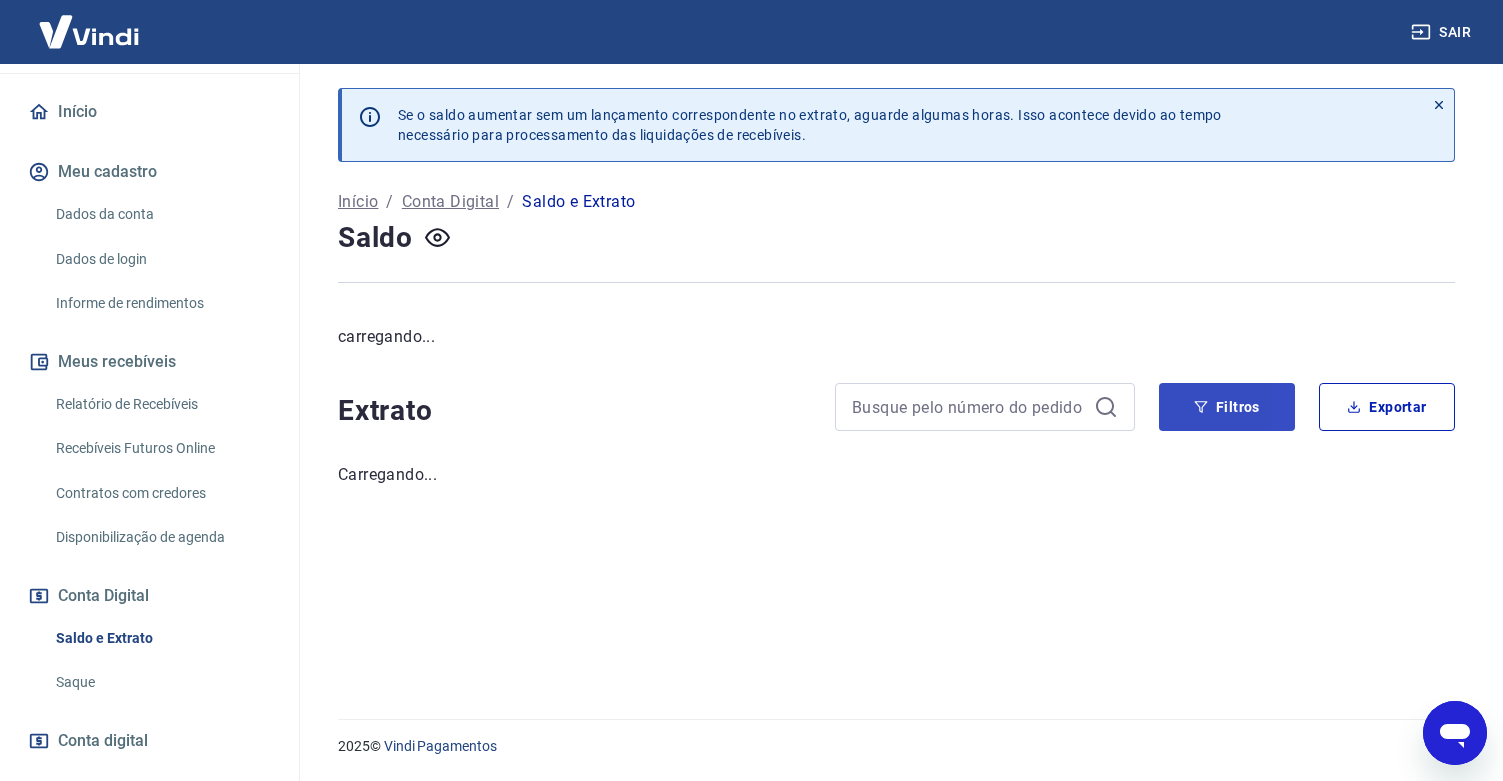 click on "Filtros" at bounding box center (1227, 407) 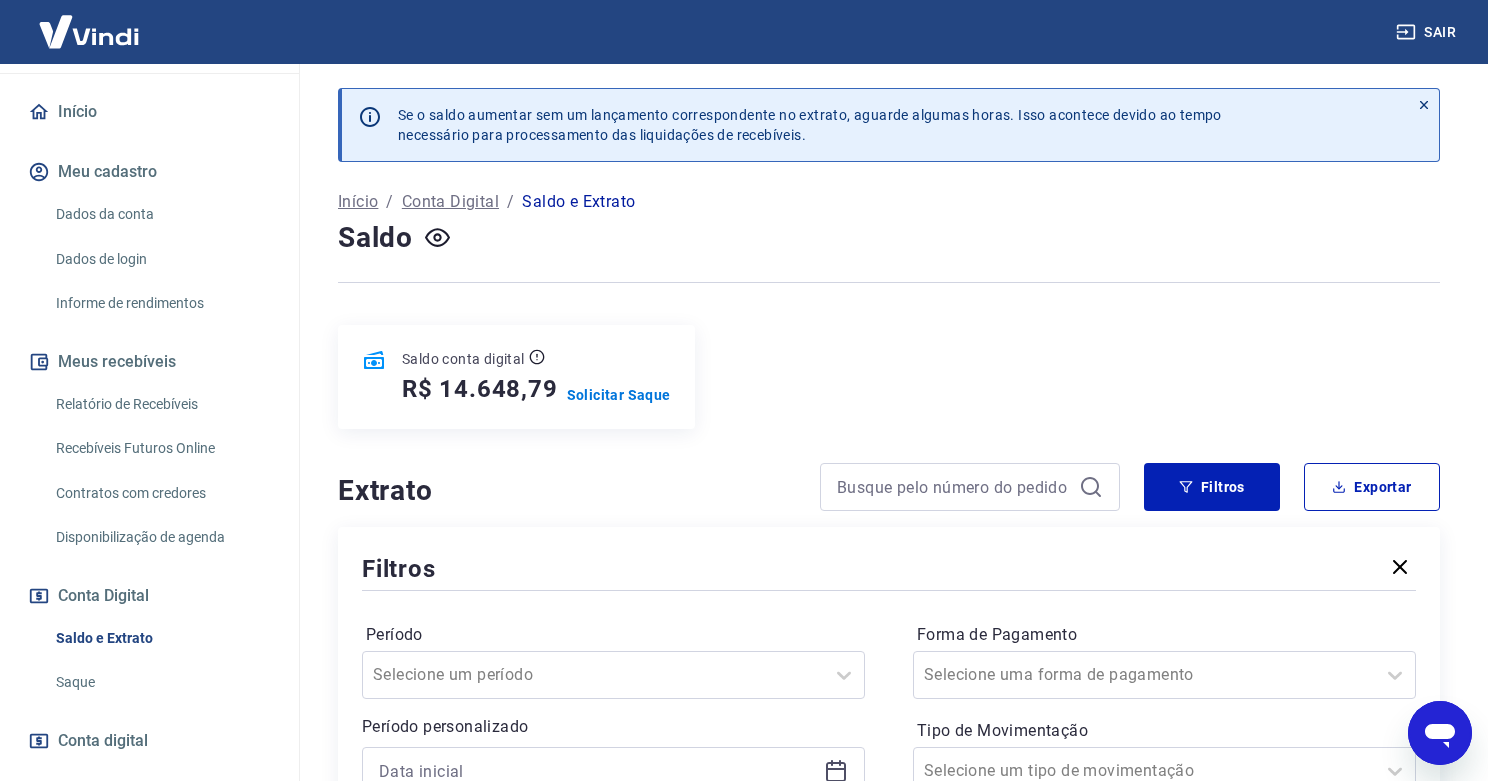 scroll, scrollTop: 339, scrollLeft: 0, axis: vertical 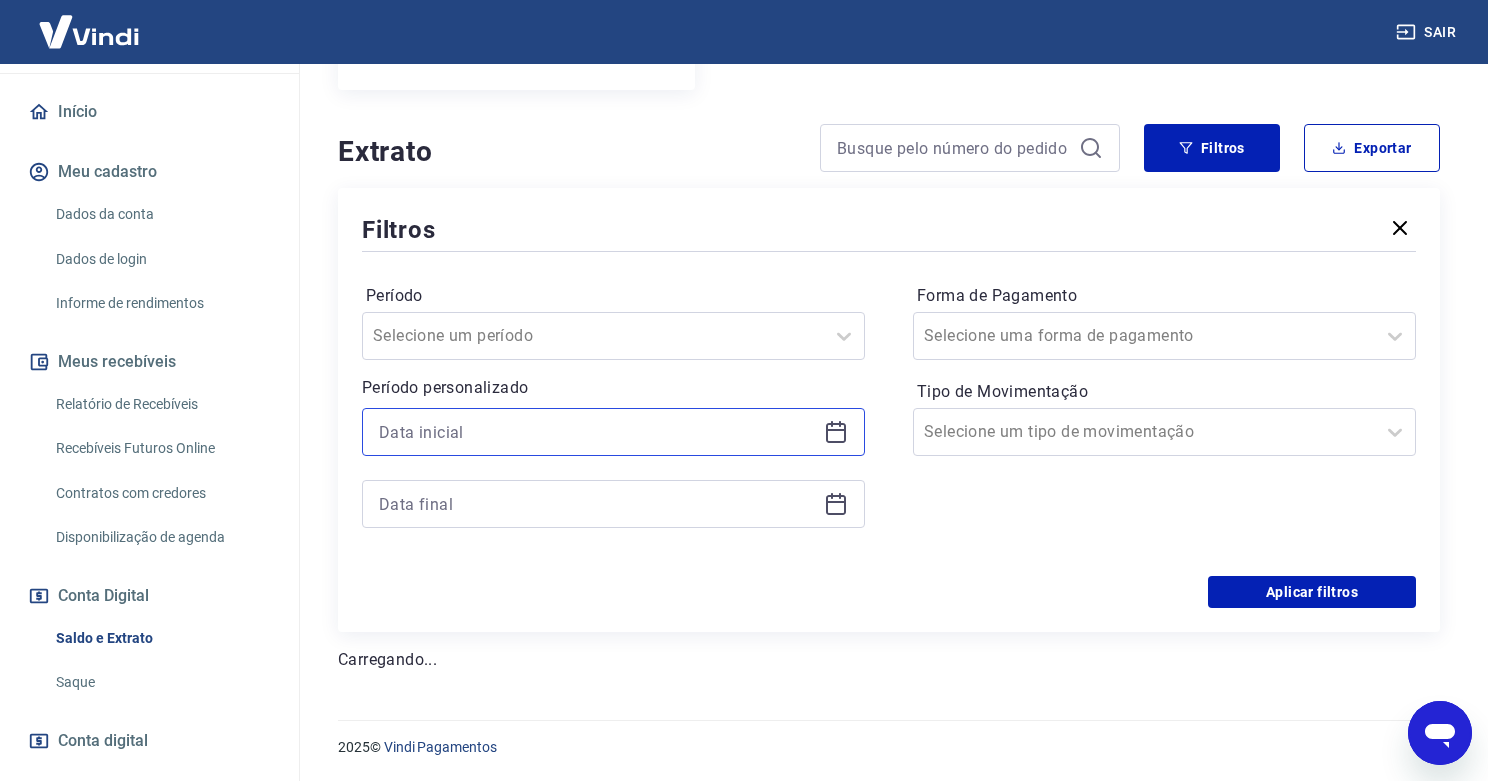 click at bounding box center [597, 432] 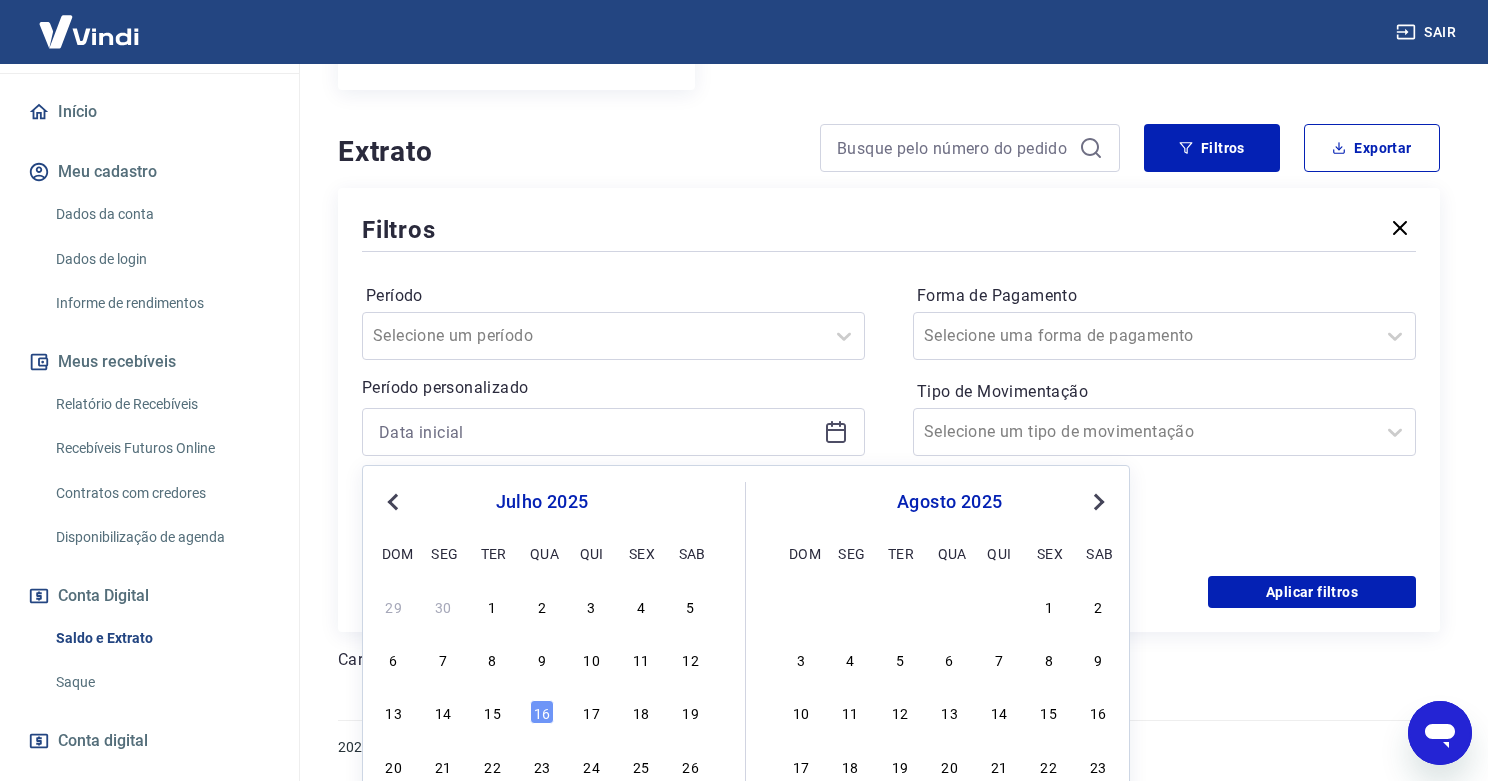 drag, startPoint x: 396, startPoint y: 500, endPoint x: 413, endPoint y: 489, distance: 20.248457 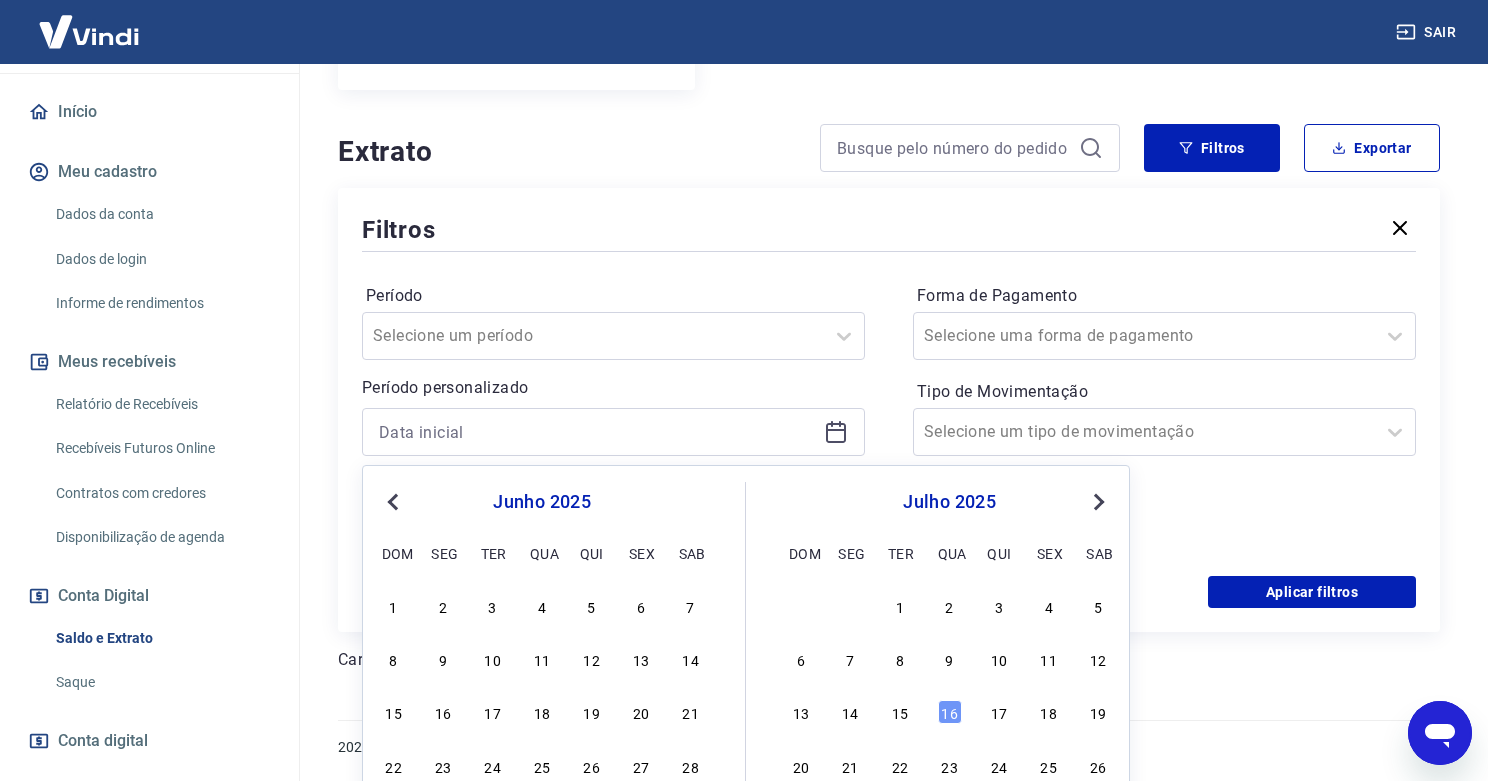 scroll, scrollTop: 390, scrollLeft: 0, axis: vertical 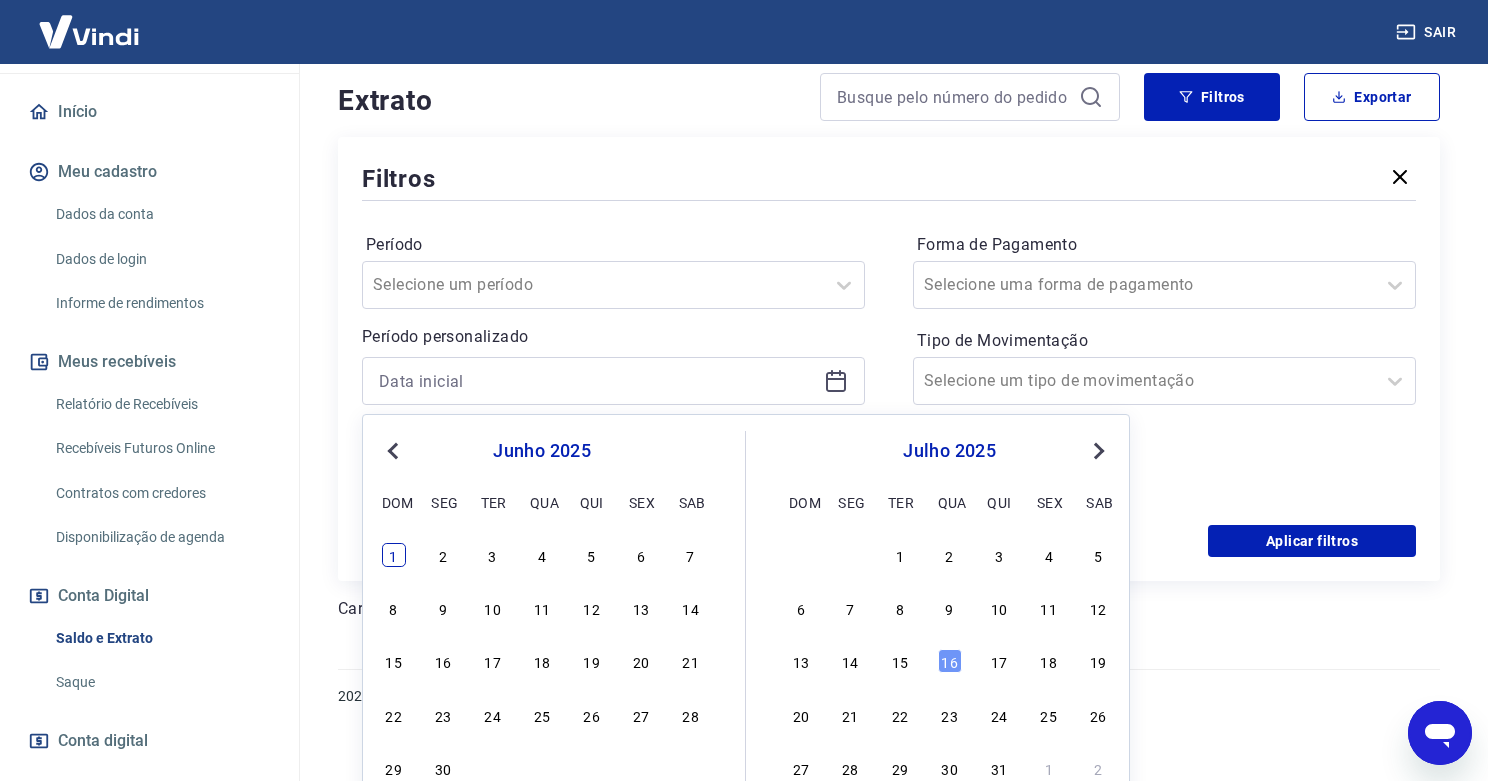 click on "1" at bounding box center (394, 555) 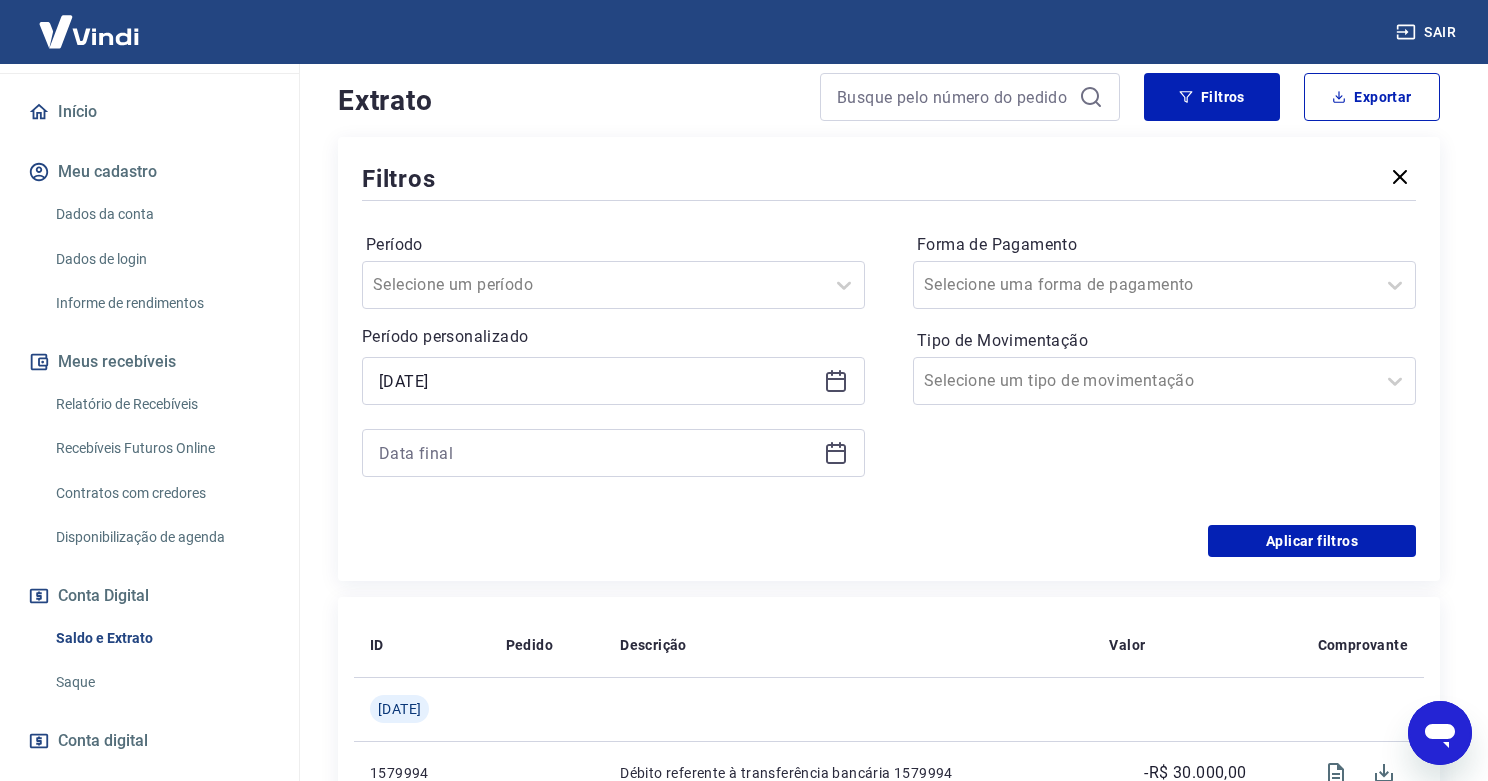 type on "01/06/2025" 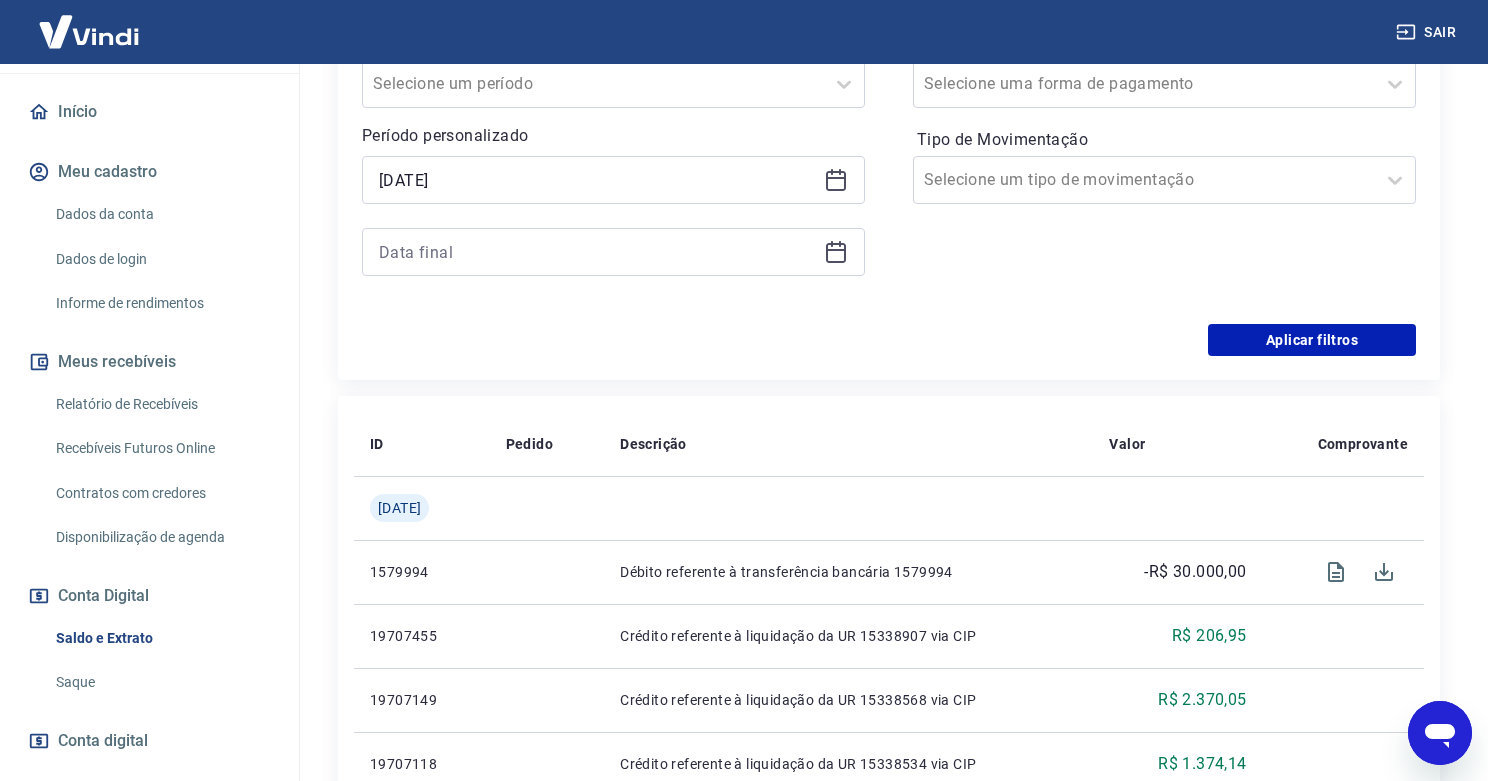 scroll, scrollTop: 330, scrollLeft: 0, axis: vertical 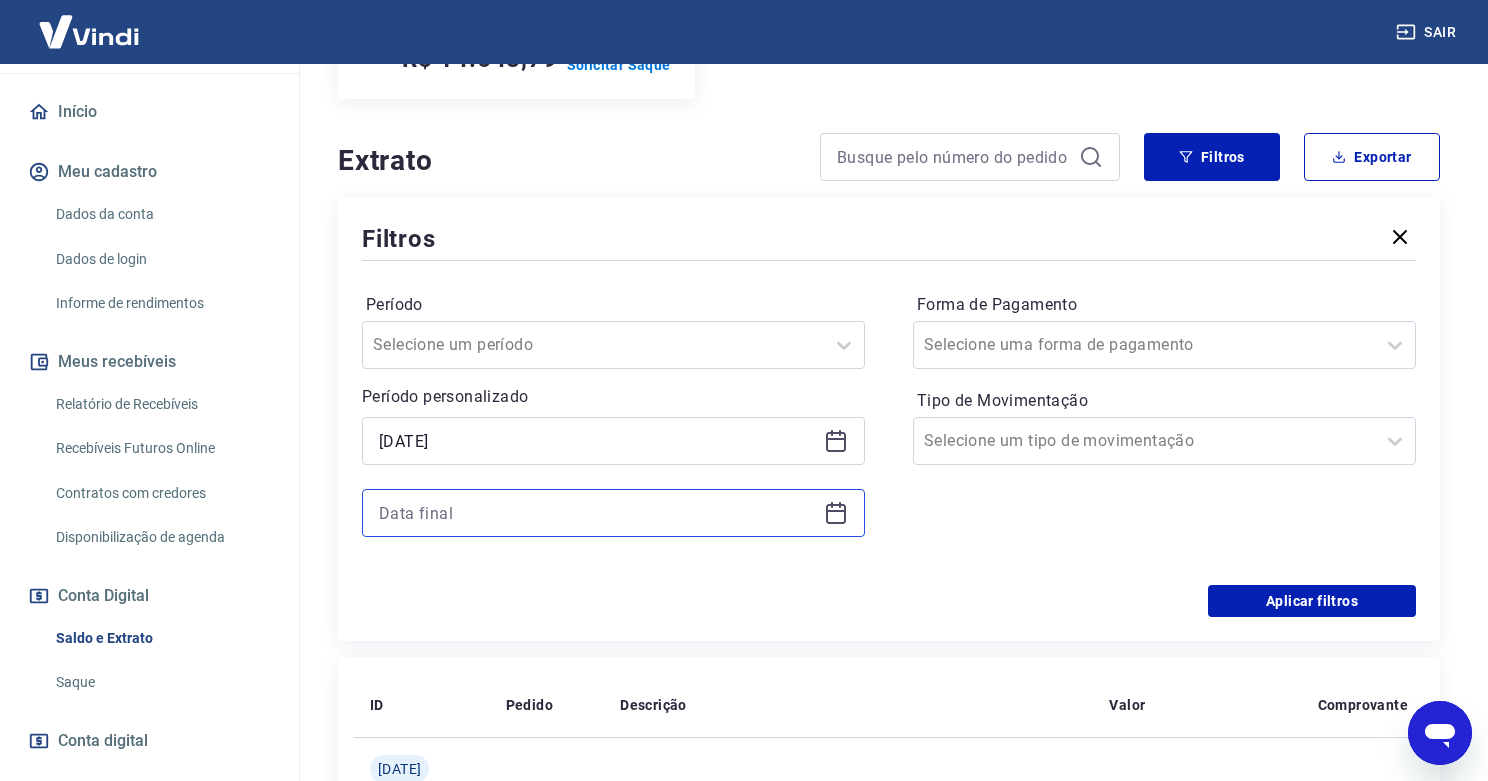 click at bounding box center (597, 513) 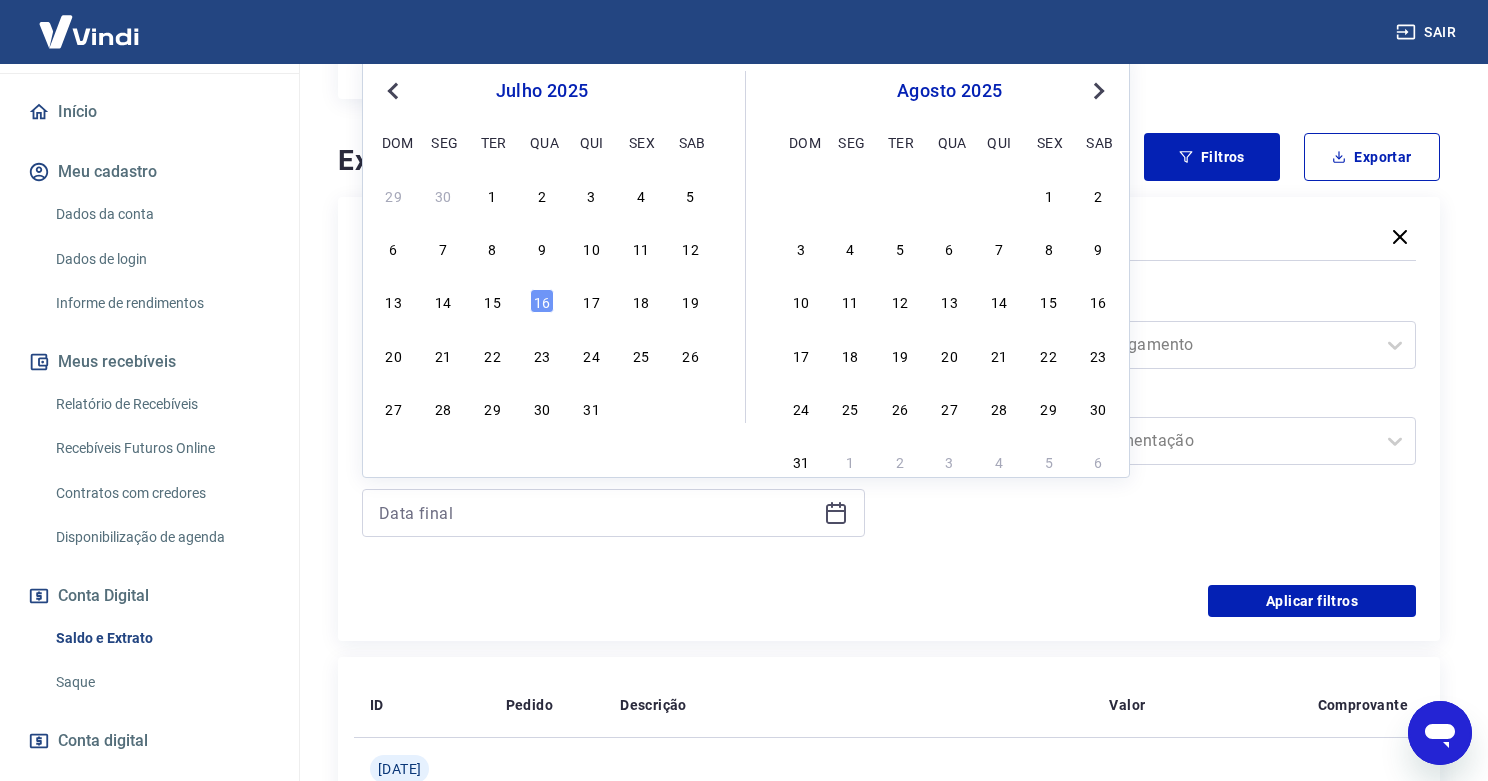 click on "Previous Month" at bounding box center [393, 91] 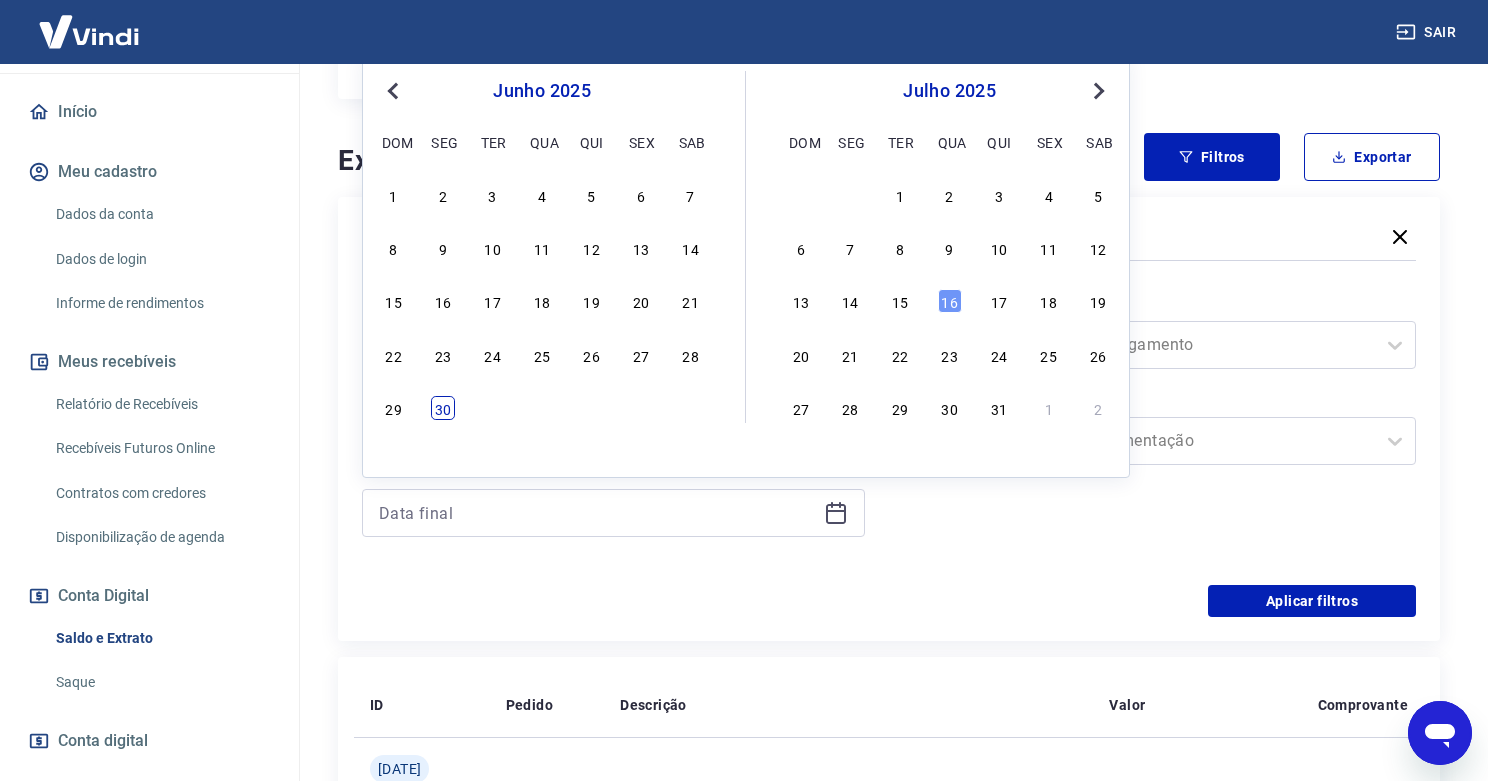 click on "30" at bounding box center [443, 408] 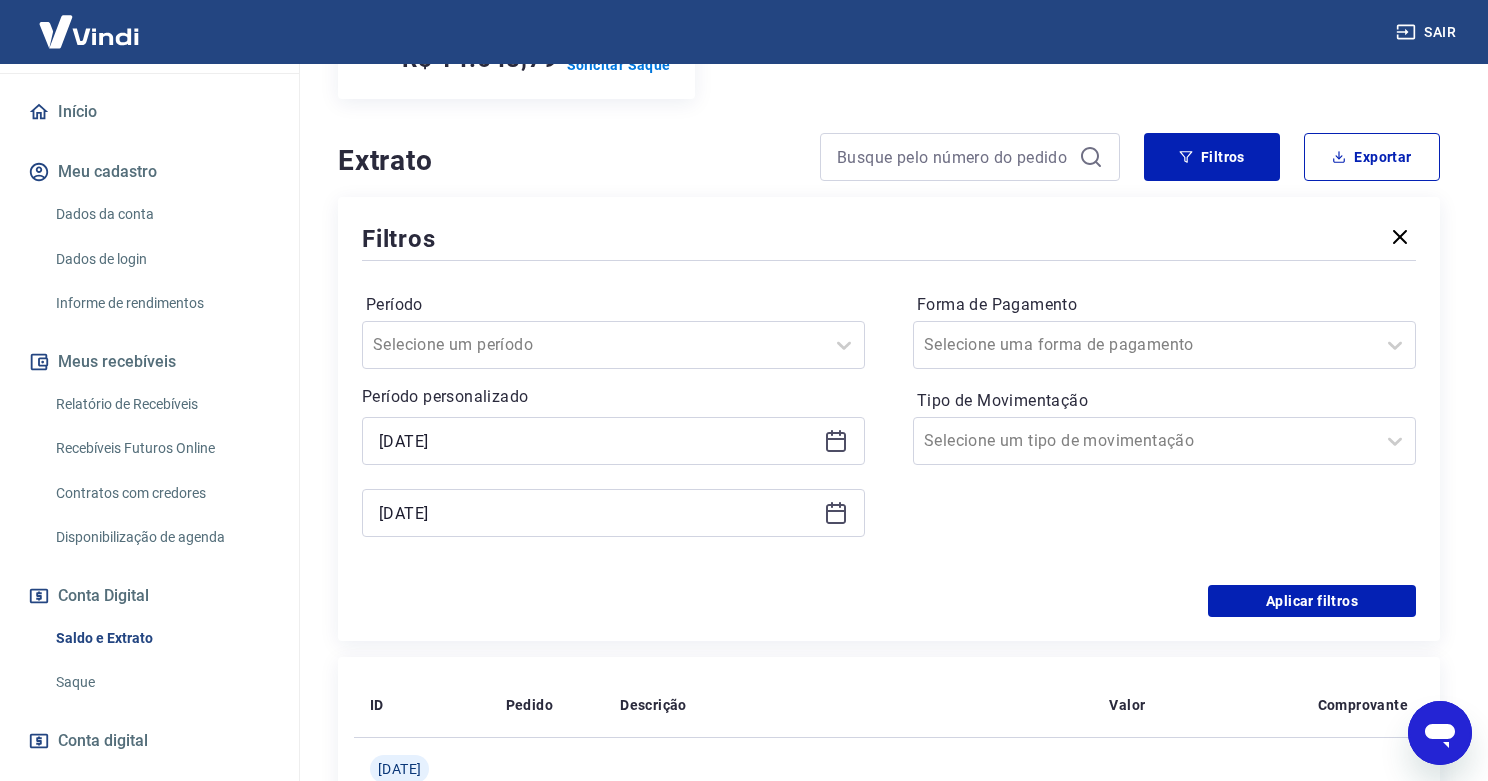type on "30/06/2025" 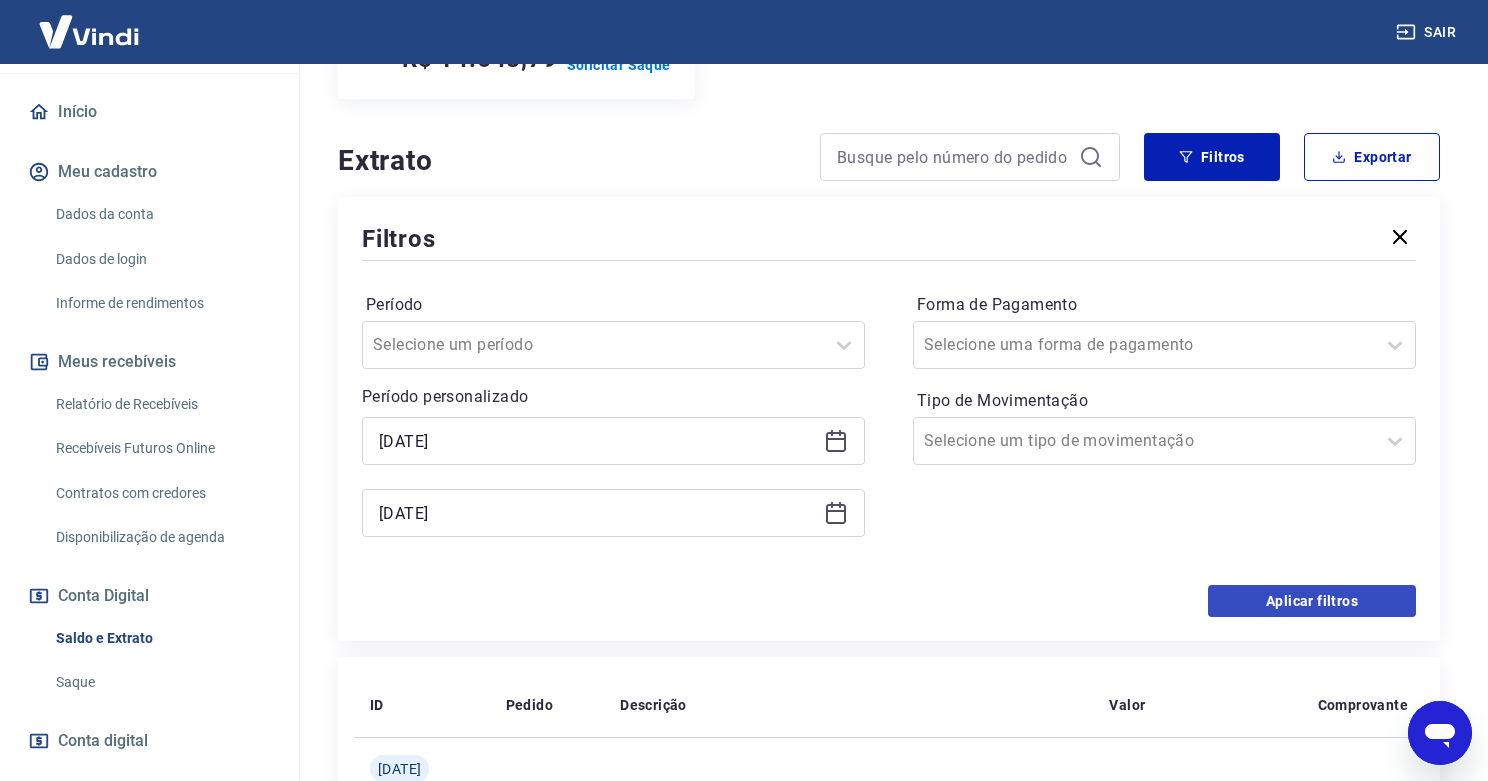 click on "Aplicar filtros" at bounding box center [1312, 601] 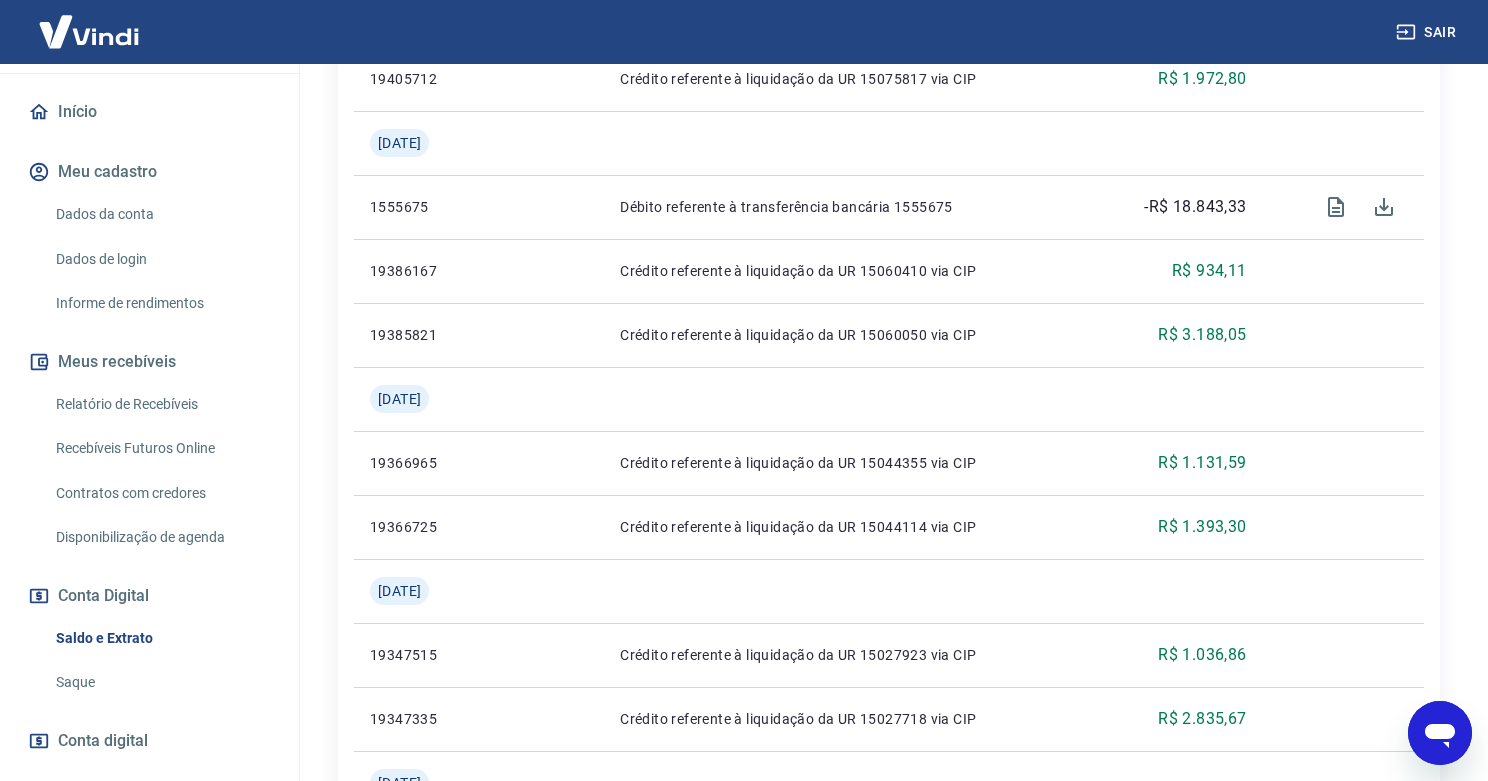 scroll, scrollTop: 53, scrollLeft: 0, axis: vertical 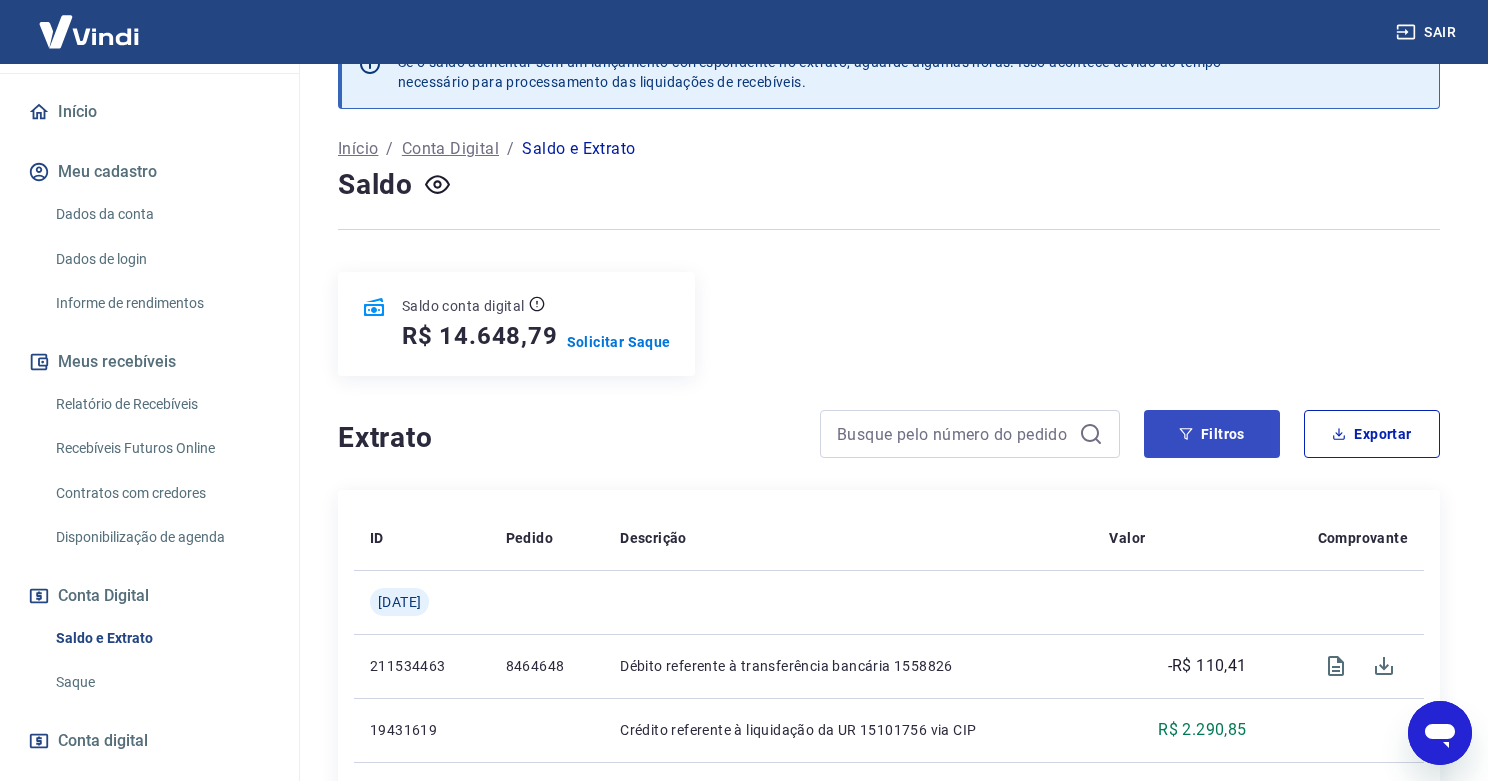 click on "Filtros" at bounding box center [1212, 434] 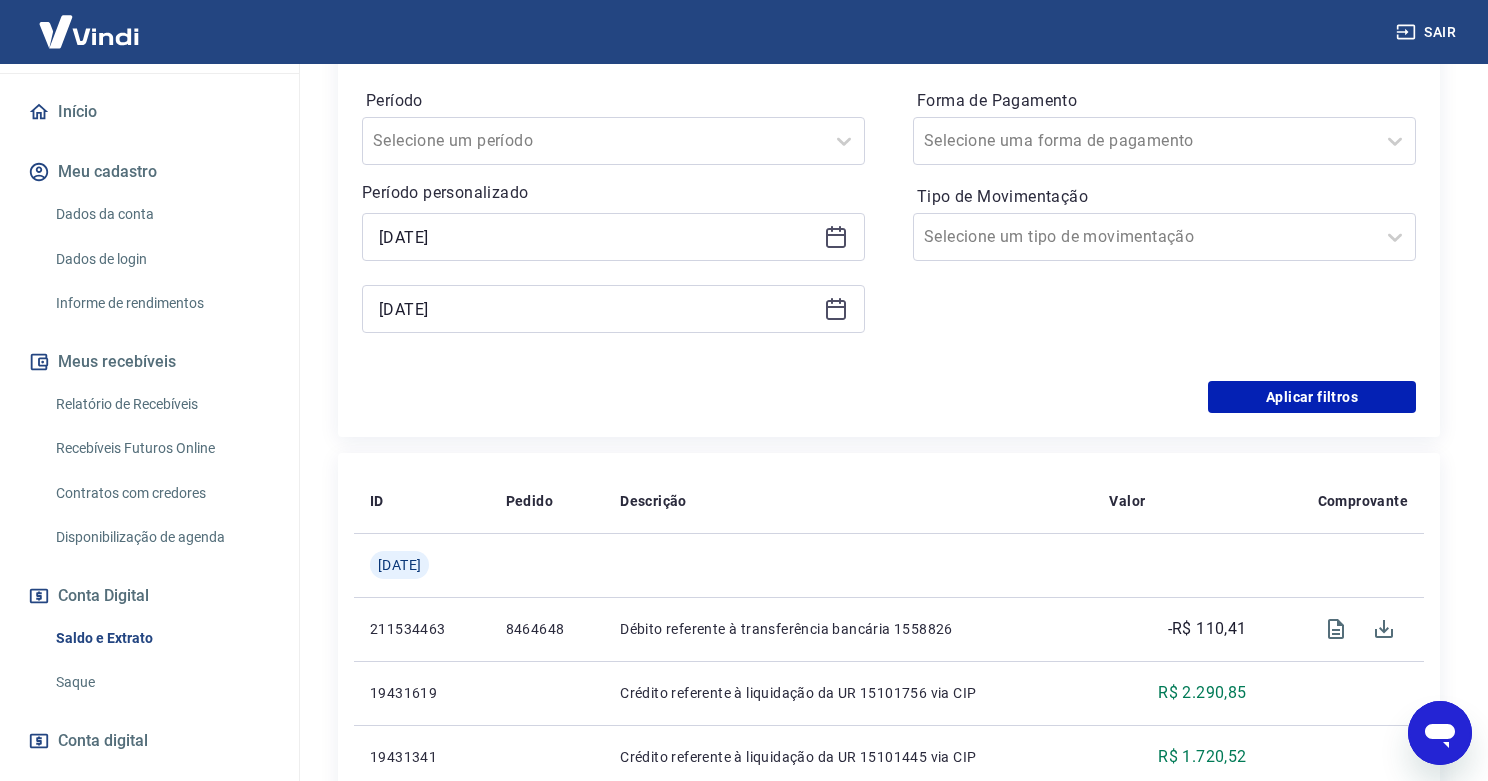 scroll, scrollTop: 256, scrollLeft: 0, axis: vertical 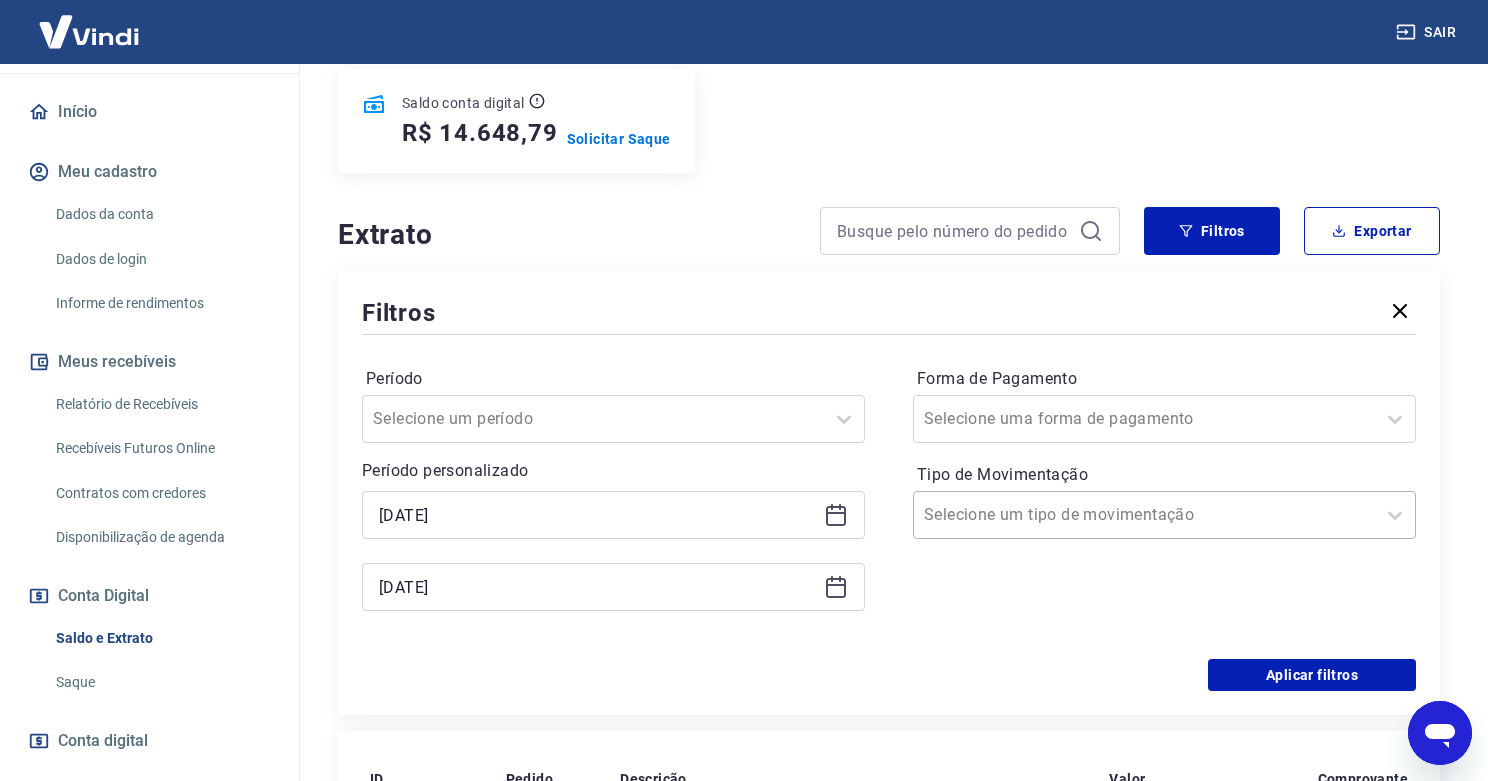 click on "Selecione um tipo de movimentação" at bounding box center (1144, 515) 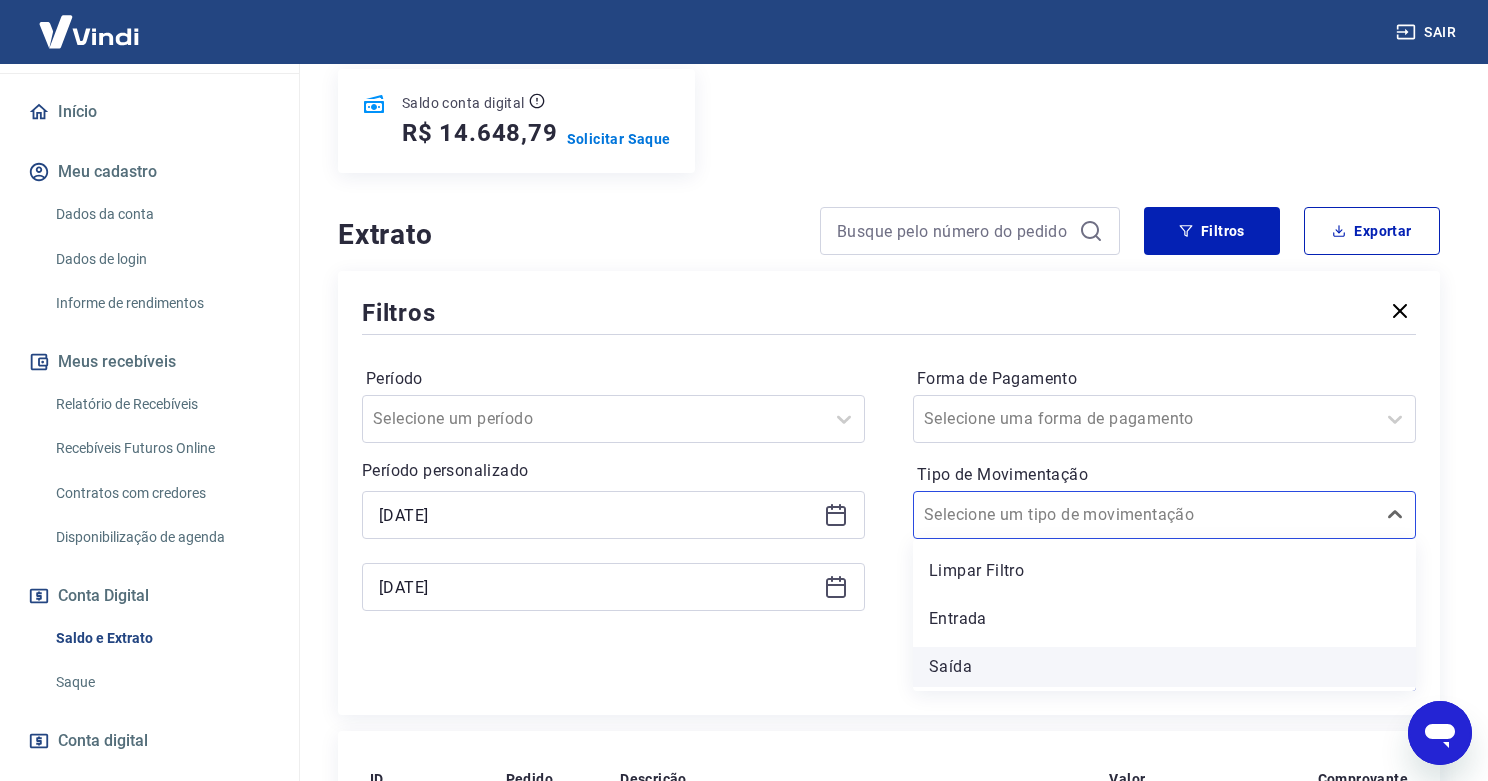 click on "Saída" at bounding box center (1164, 667) 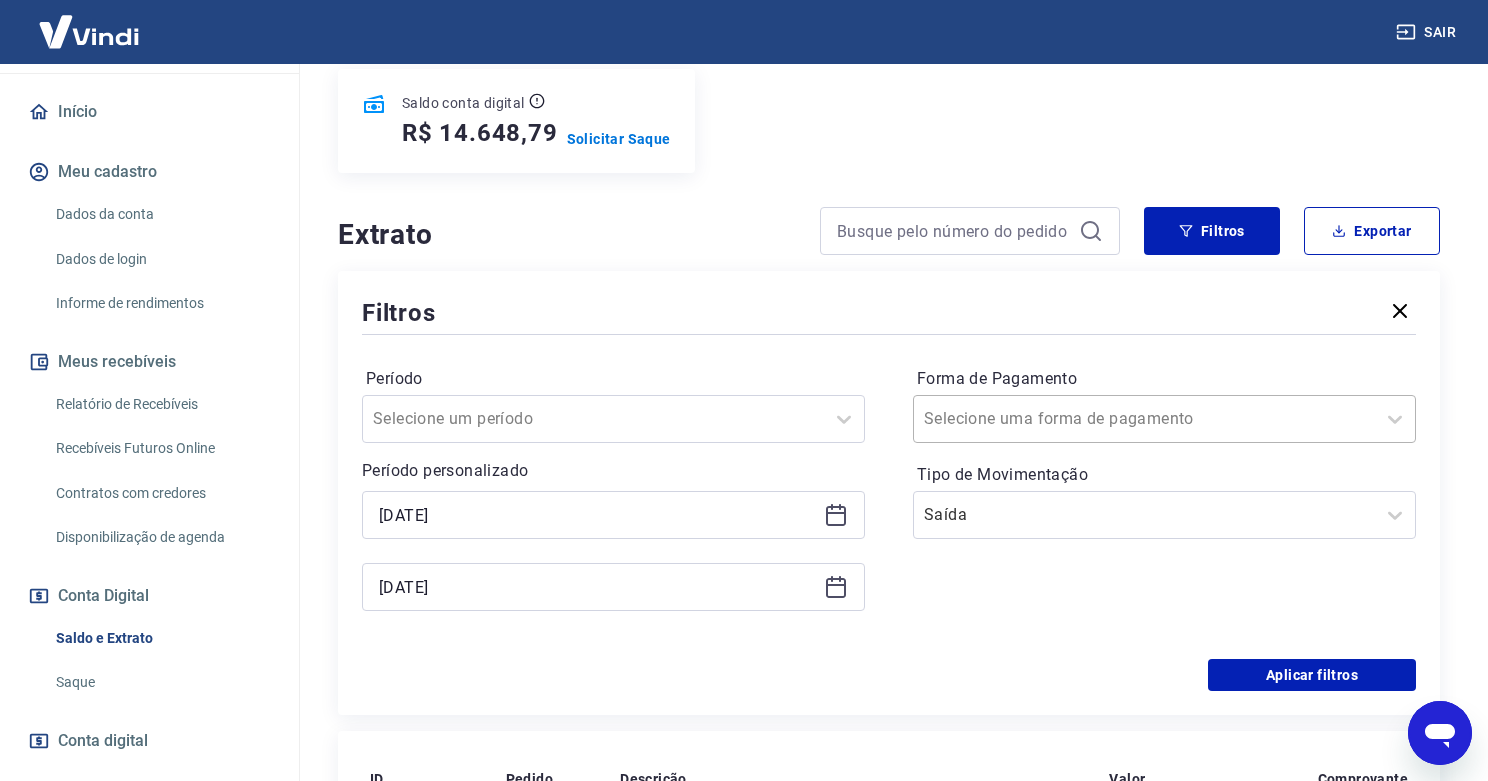 click on "Selecione uma forma de pagamento" at bounding box center (1144, 419) 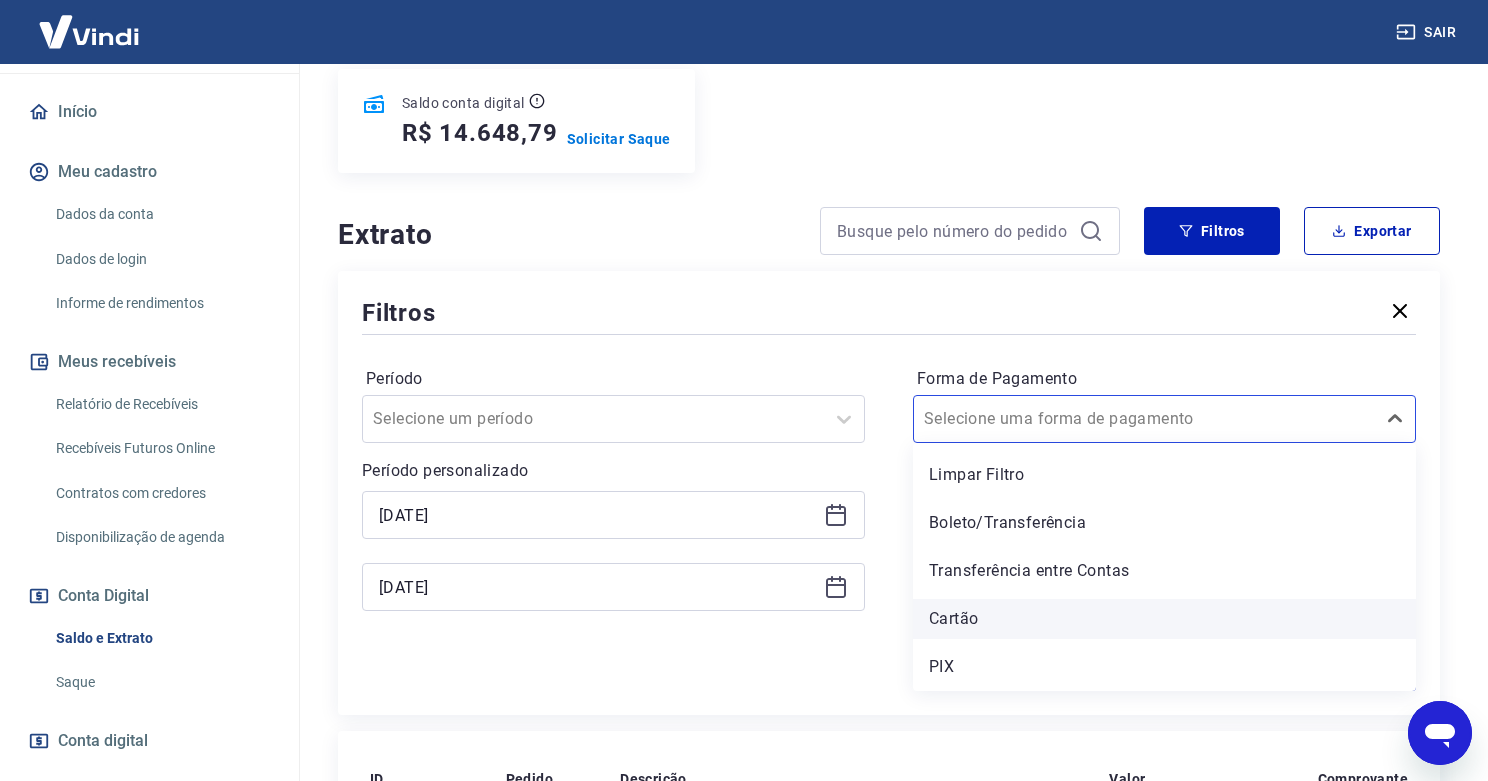 click on "Cartão" at bounding box center [1164, 619] 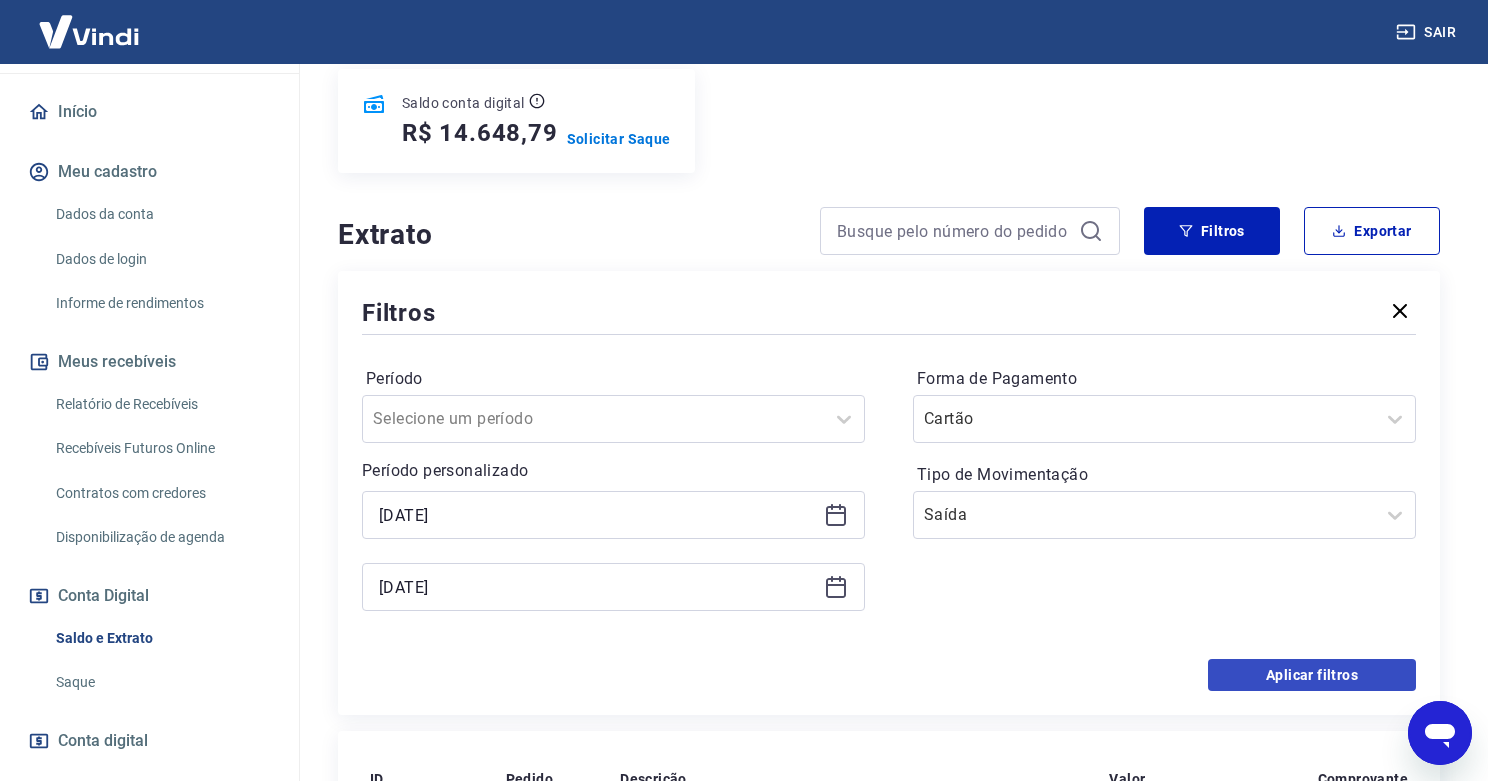 click on "Aplicar filtros" at bounding box center (1312, 675) 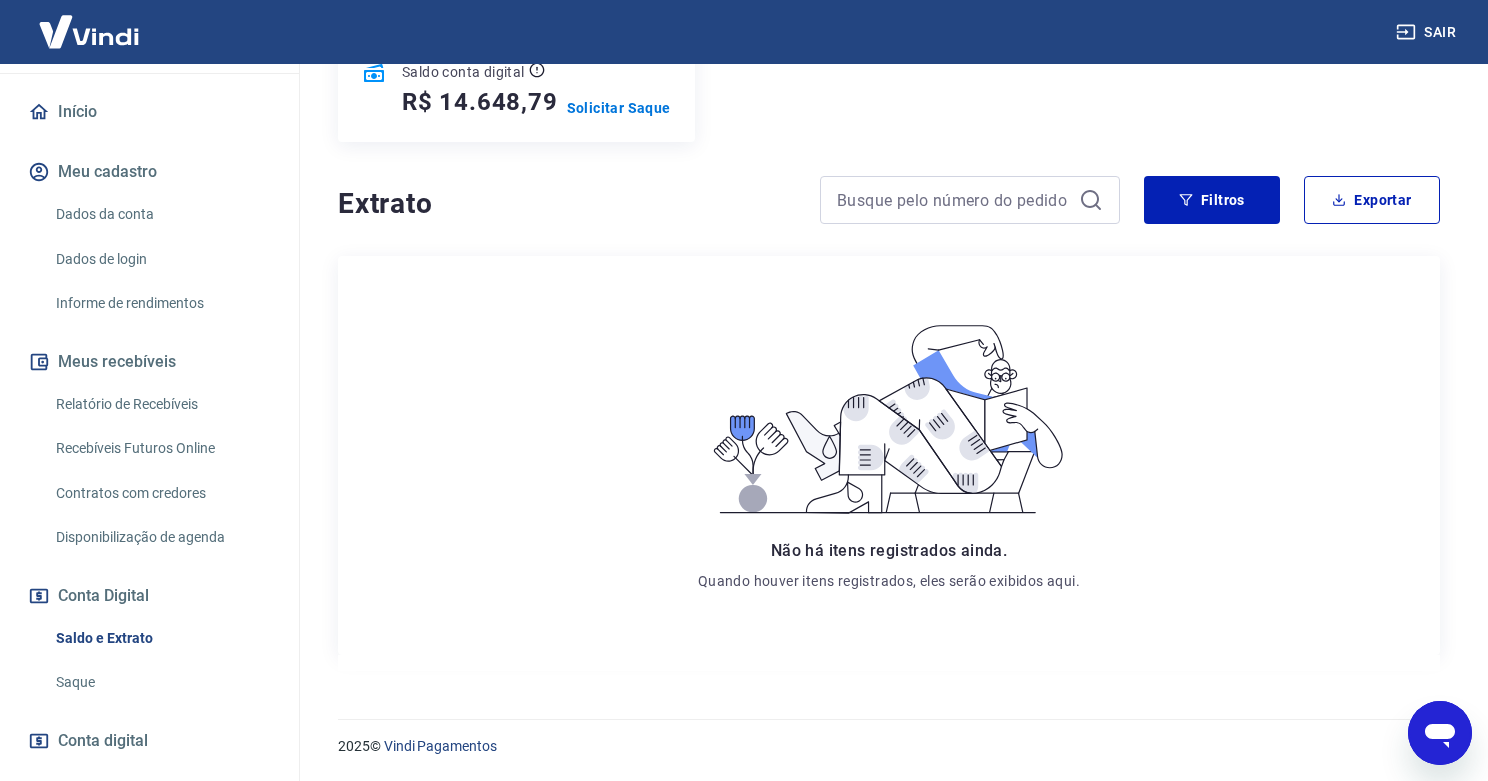 scroll, scrollTop: 14, scrollLeft: 0, axis: vertical 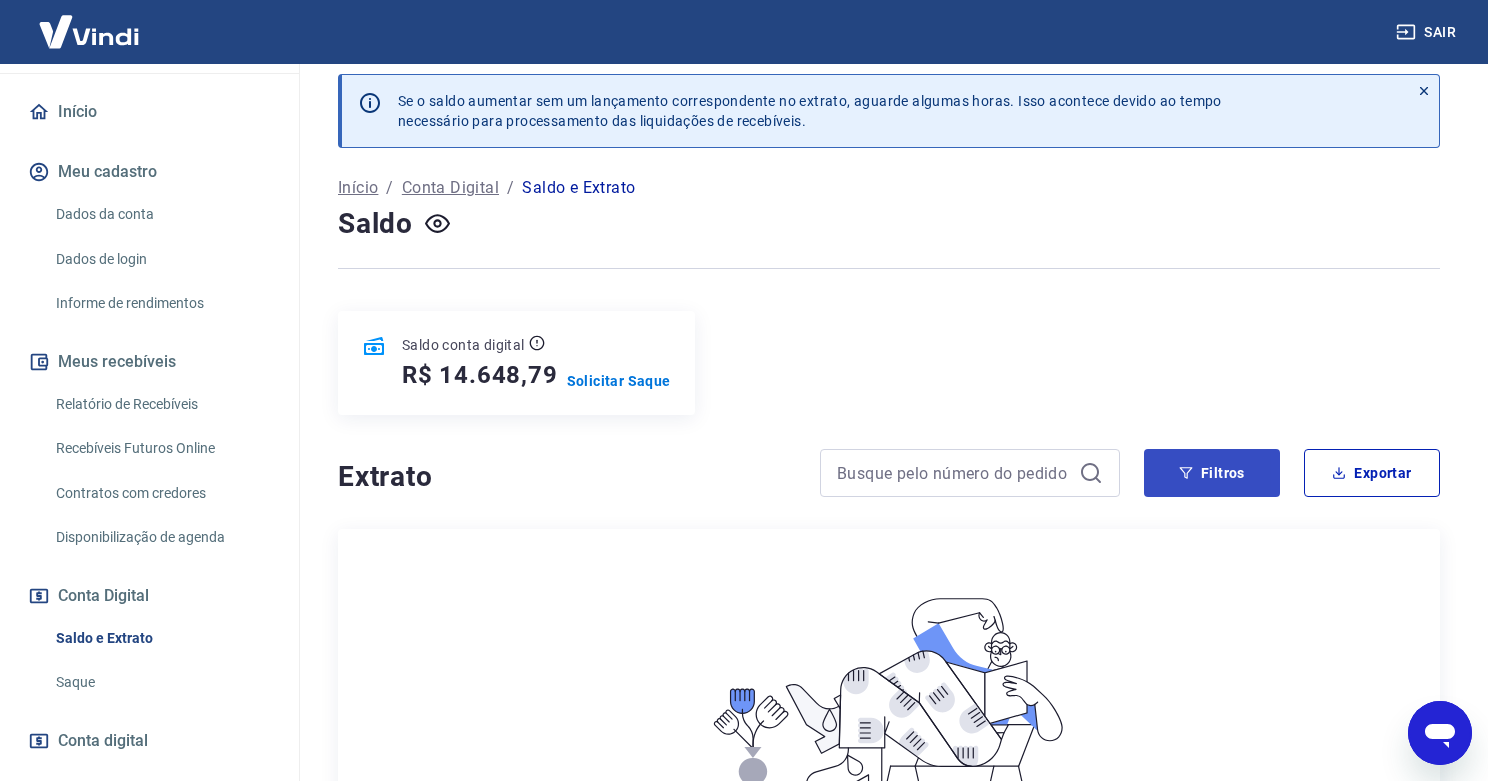 click on "Filtros" at bounding box center (1212, 473) 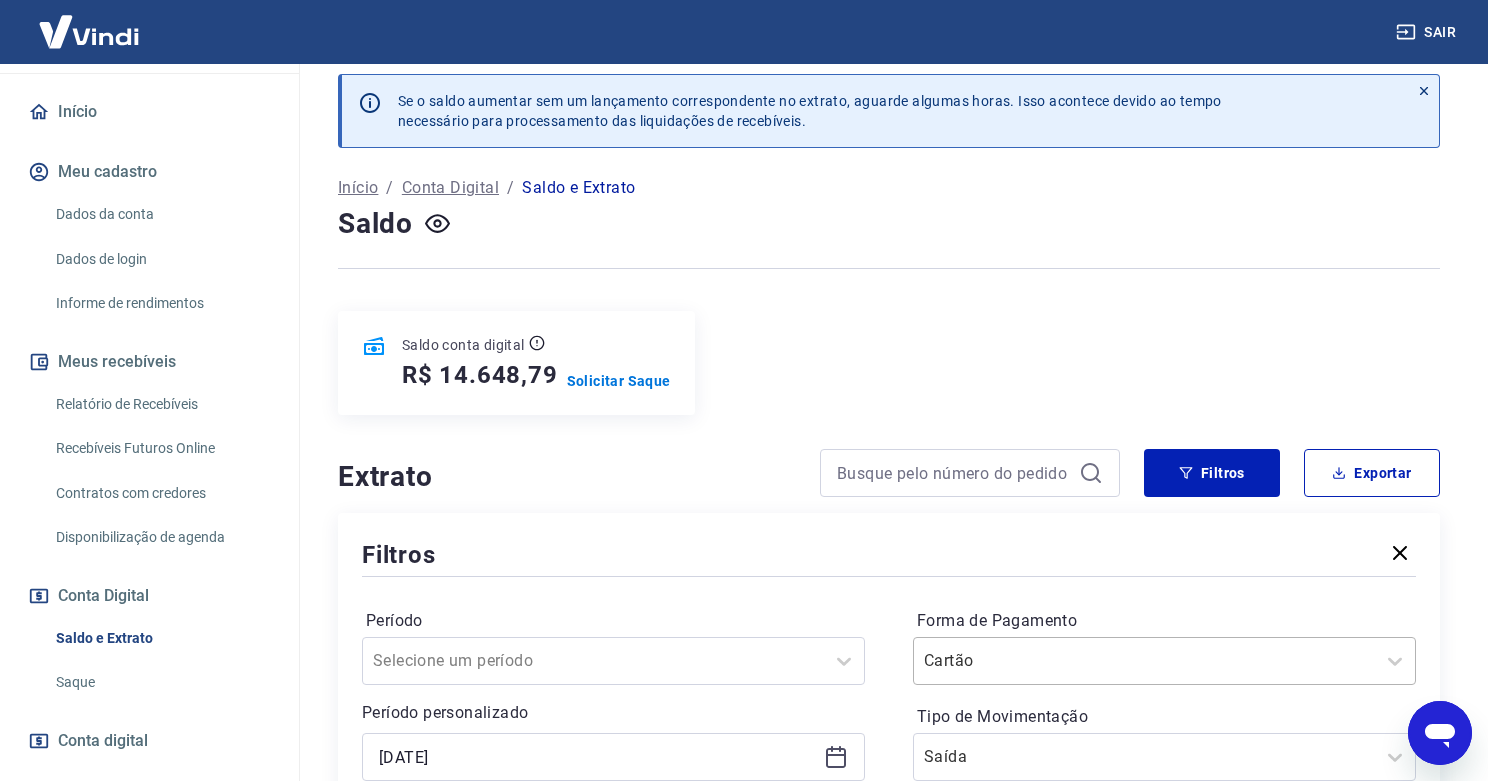 scroll, scrollTop: 165, scrollLeft: 0, axis: vertical 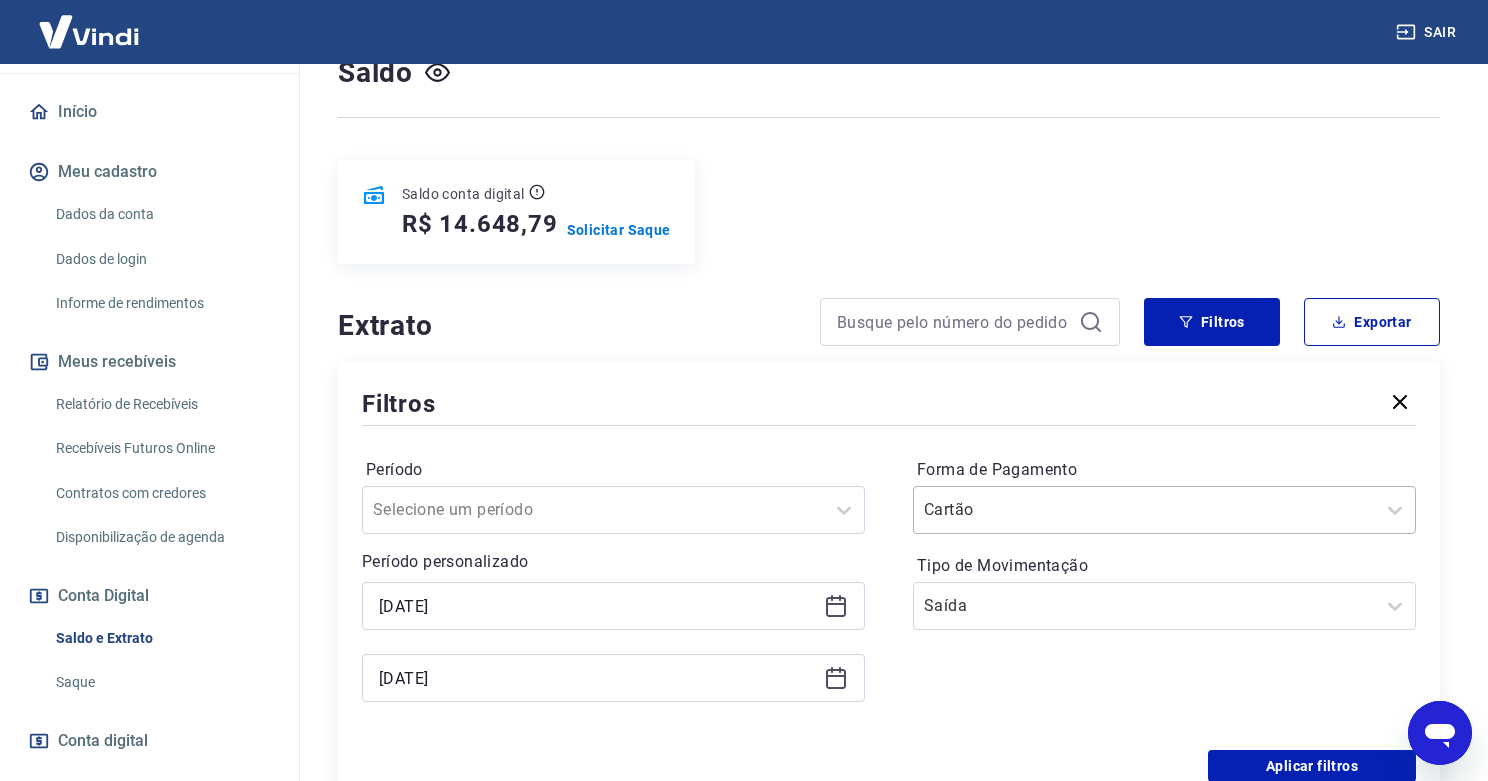 click on "Cartão" at bounding box center [1164, 510] 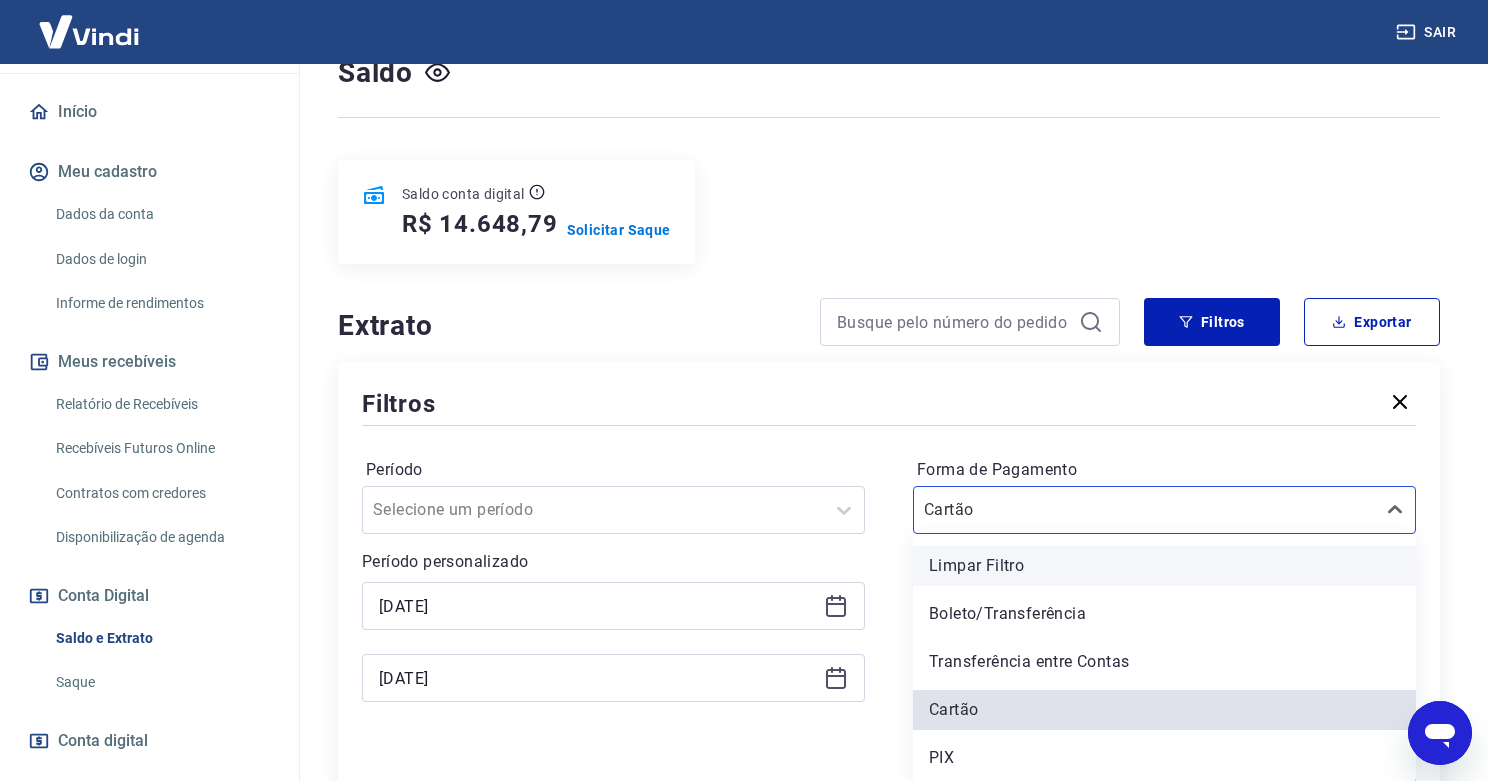 click on "Limpar Filtro" at bounding box center (1164, 566) 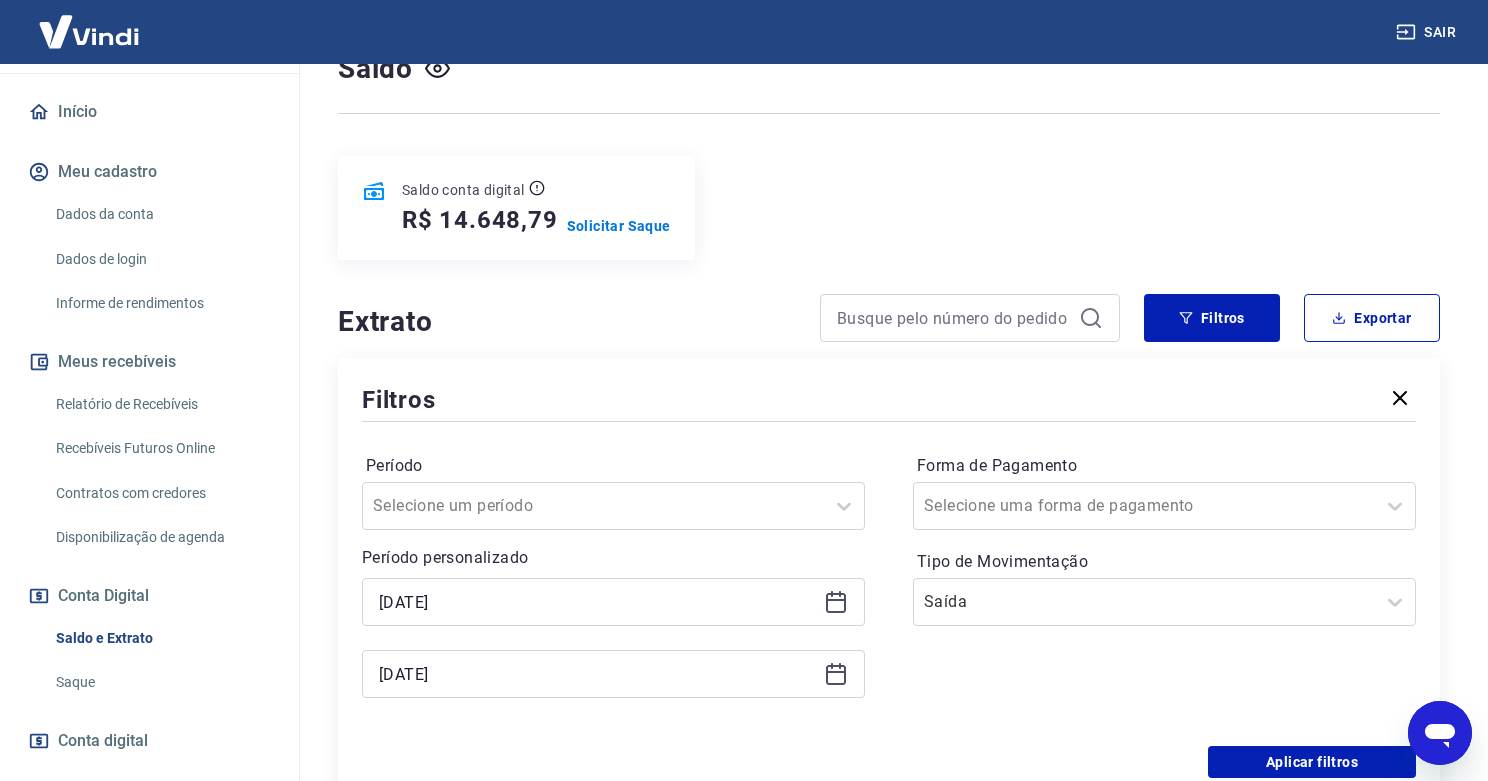 scroll, scrollTop: 205, scrollLeft: 0, axis: vertical 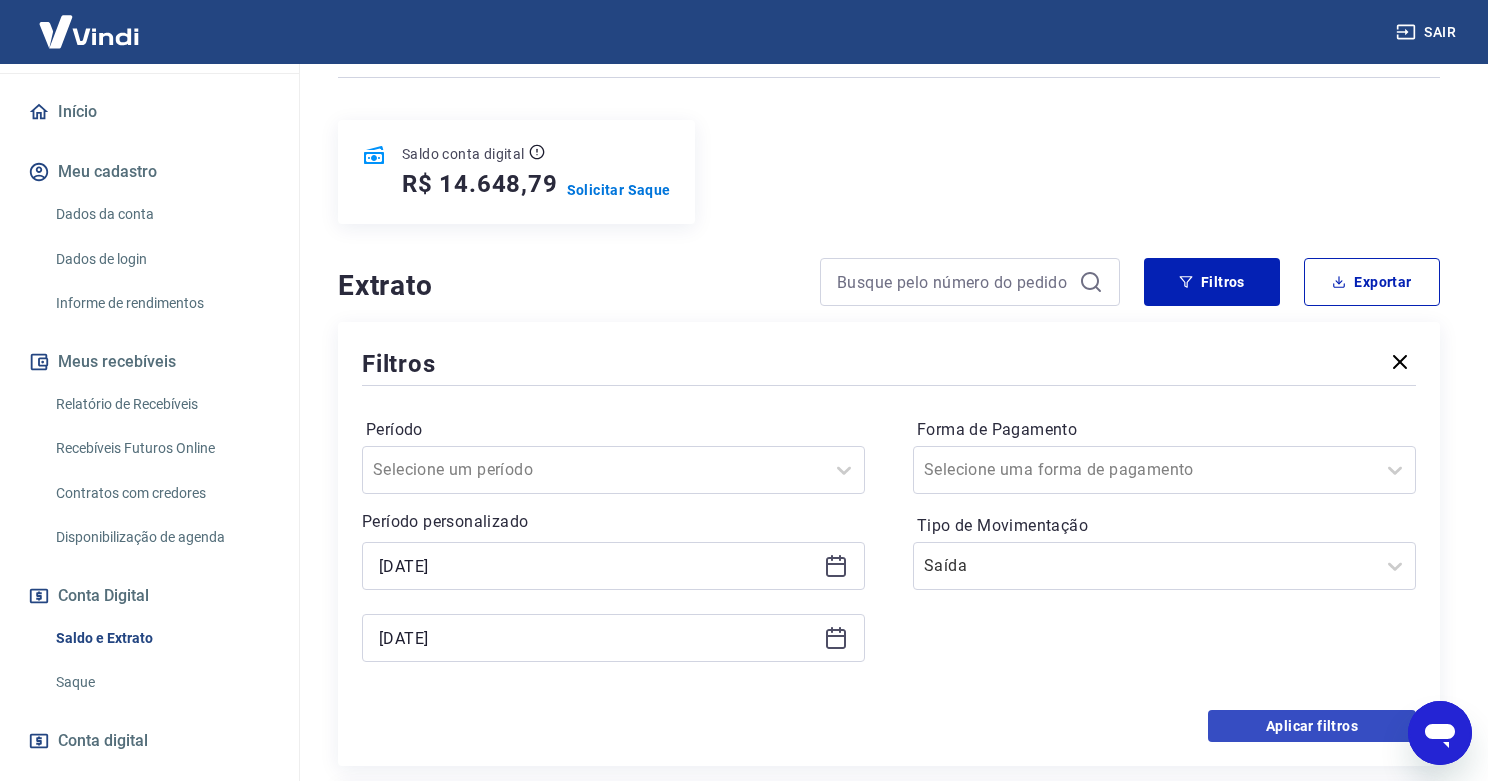 click on "Aplicar filtros" at bounding box center (1312, 726) 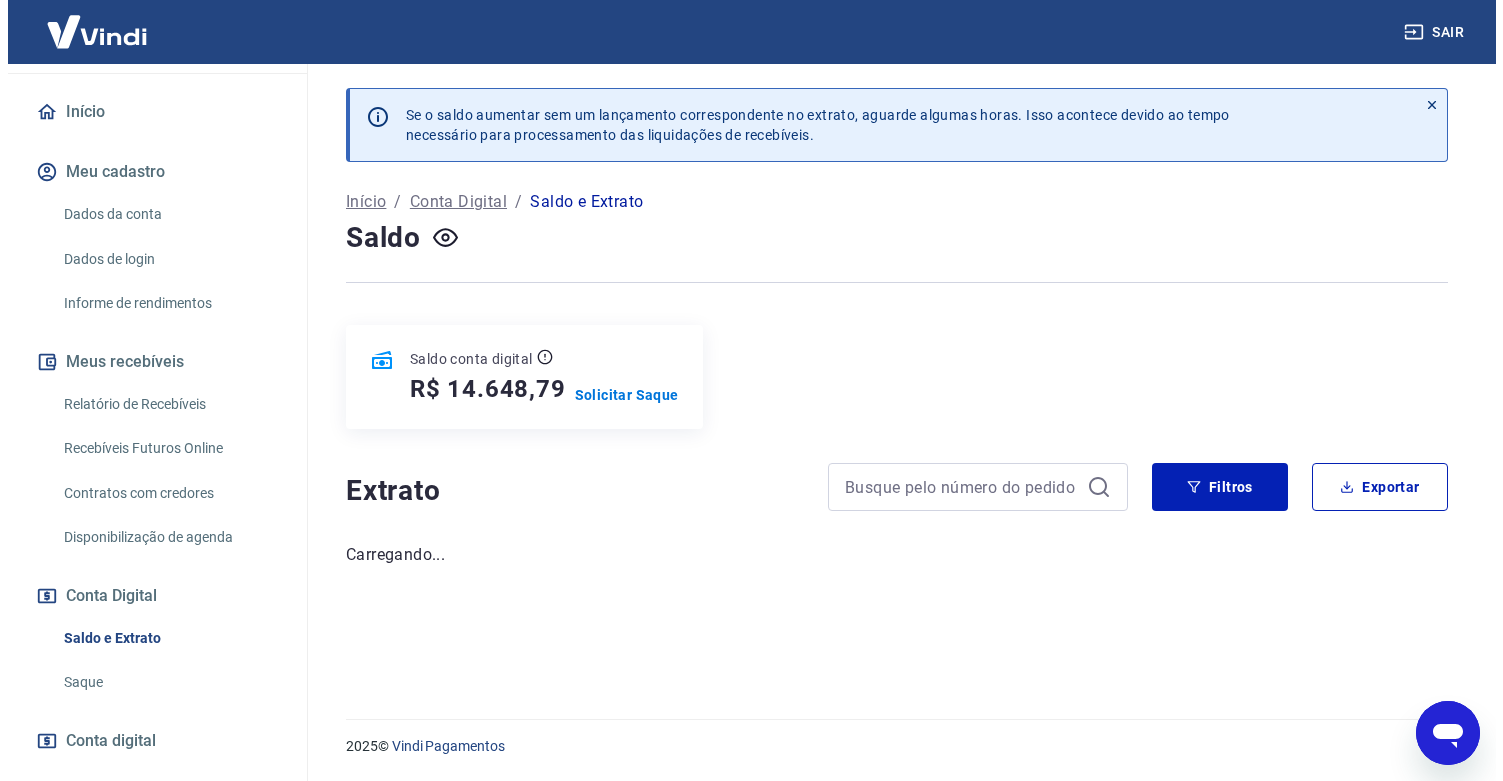 scroll, scrollTop: 0, scrollLeft: 0, axis: both 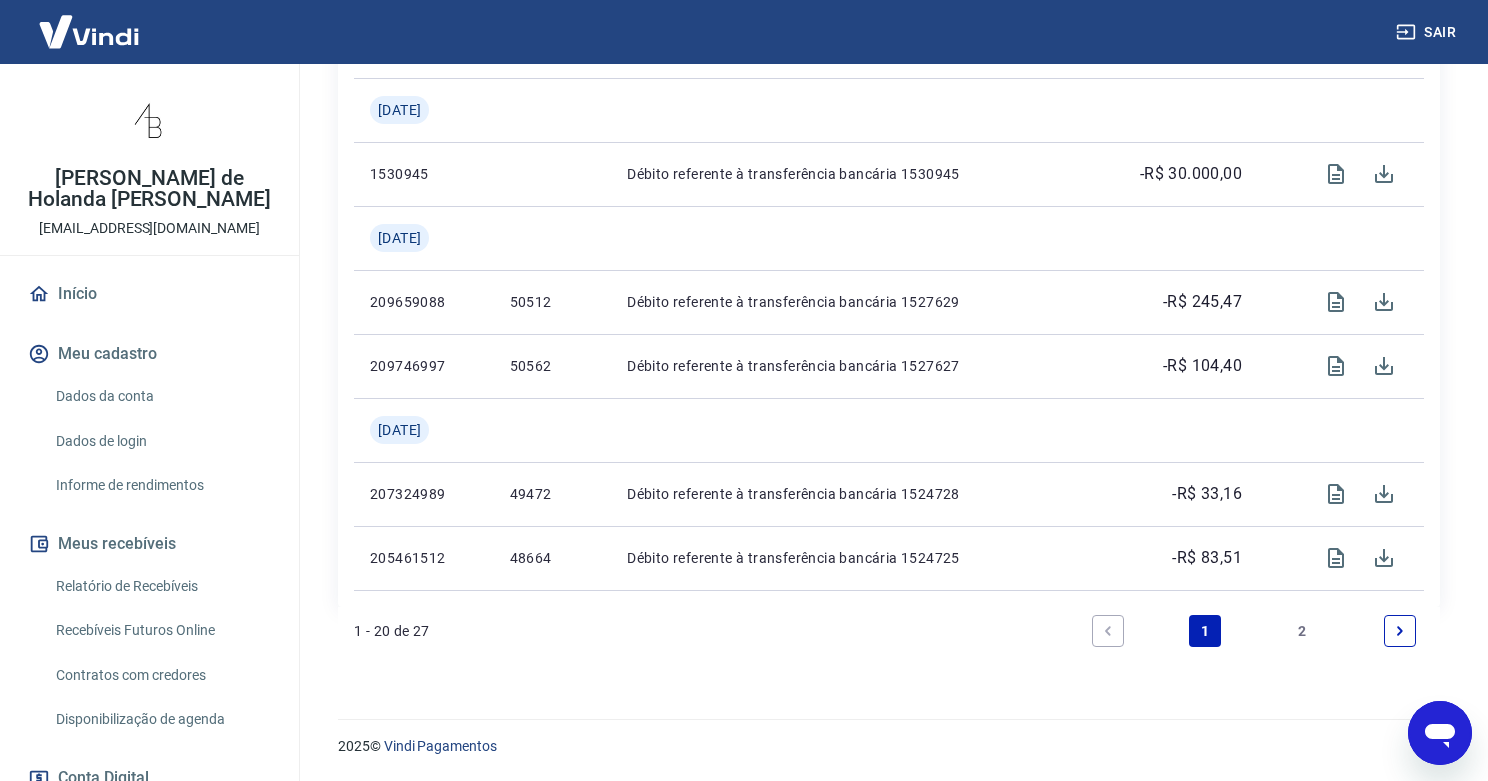 click on "2" at bounding box center (1303, 631) 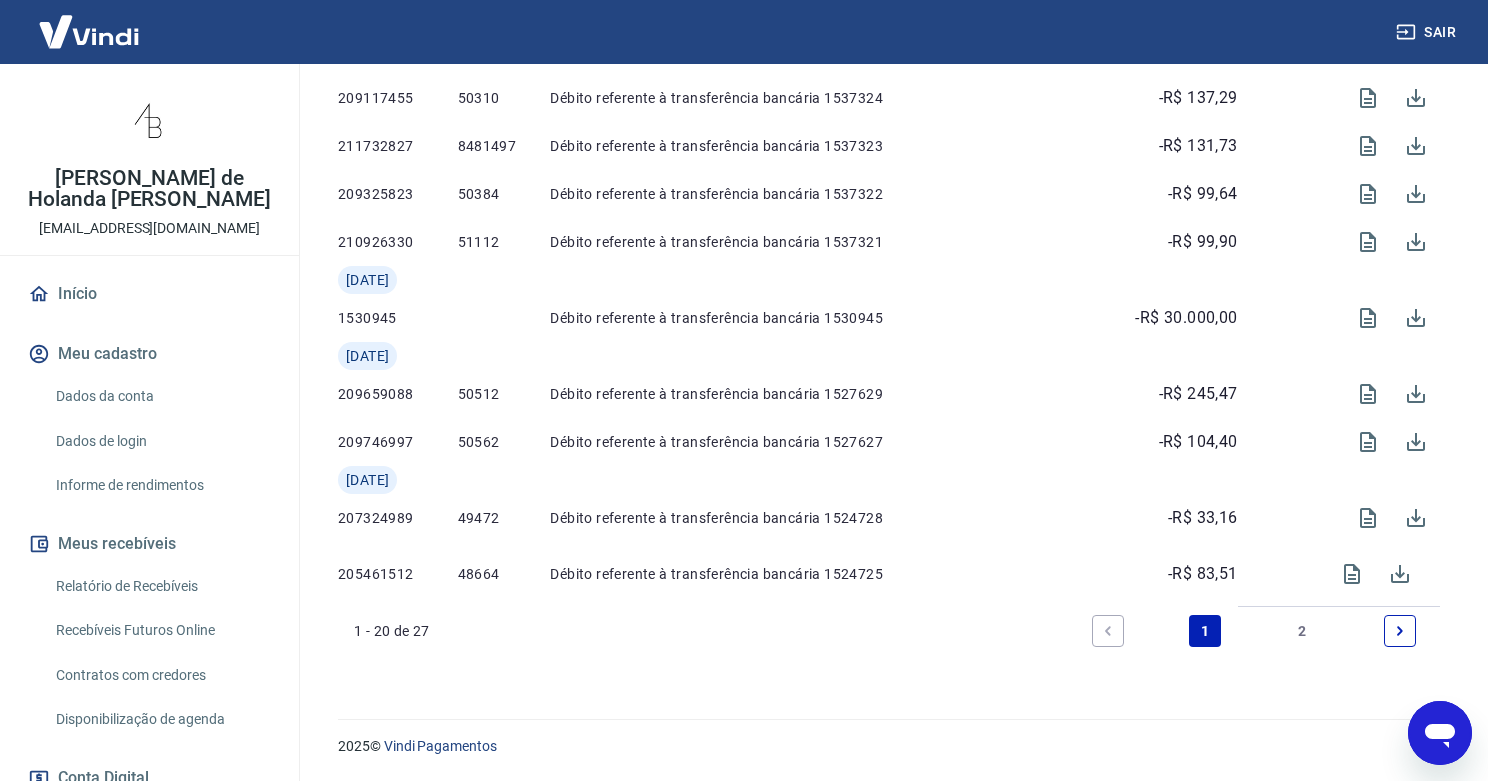 scroll, scrollTop: 0, scrollLeft: 0, axis: both 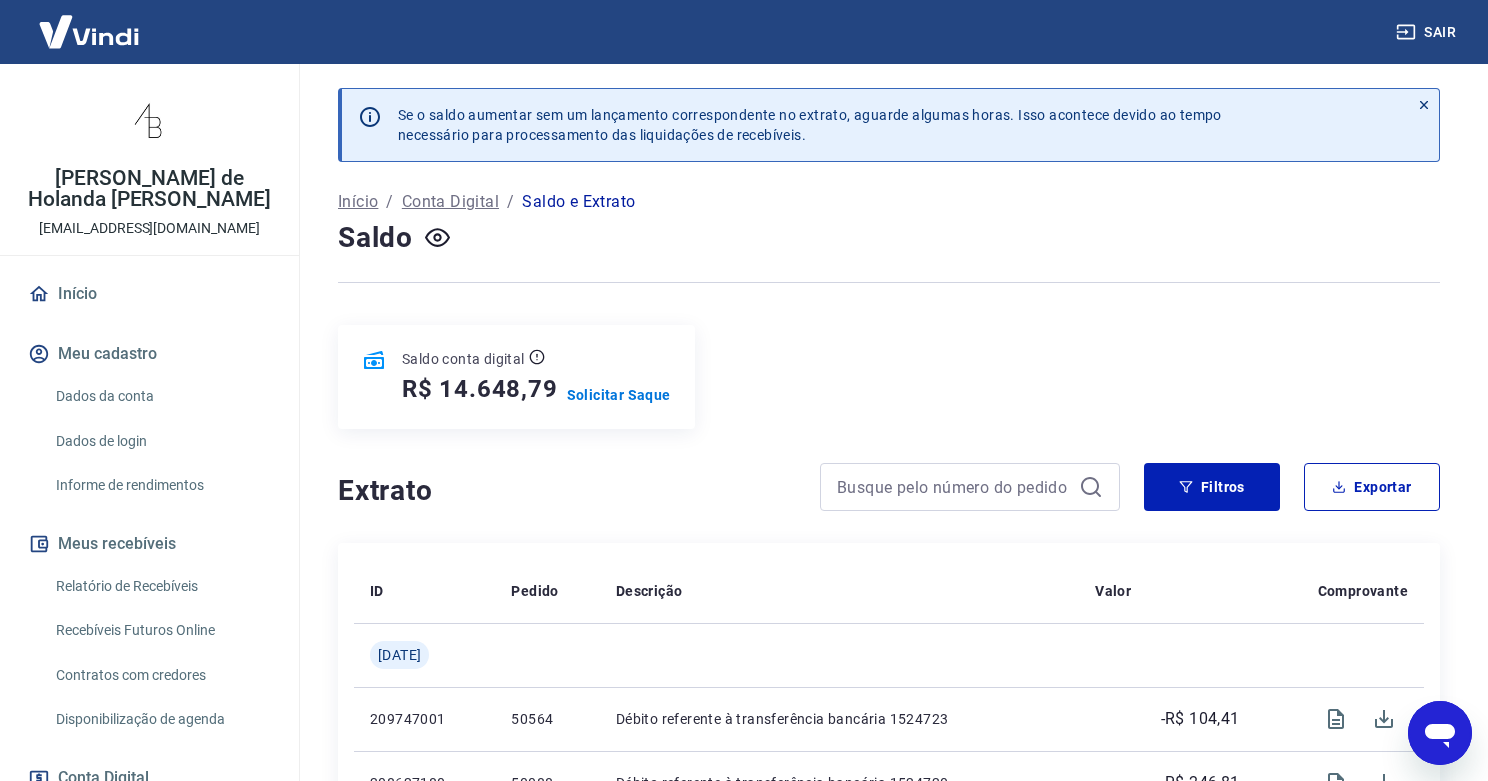 click on "Saldo conta digital R$ 14.648,79 Solicitar Saque" at bounding box center (889, 377) 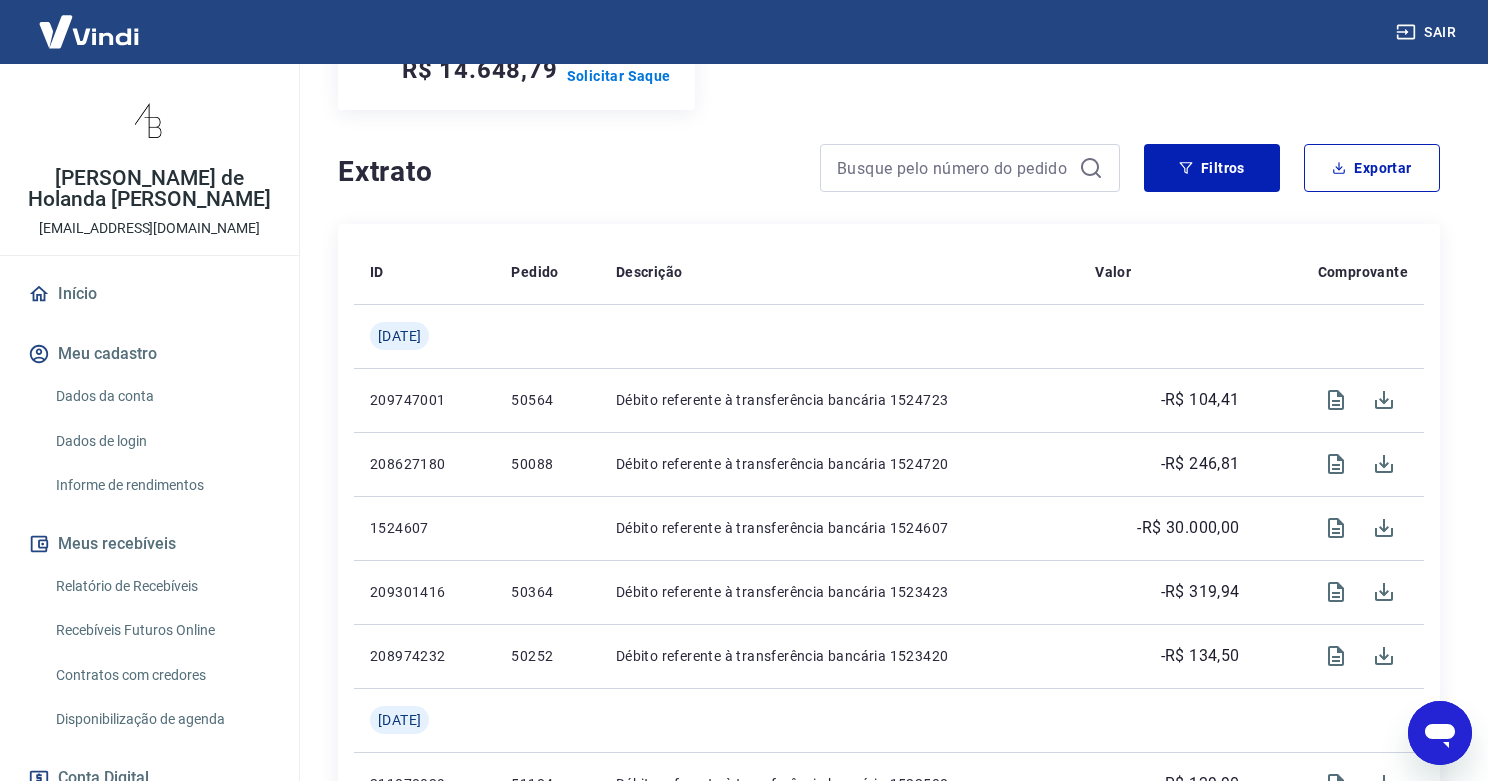 scroll, scrollTop: 609, scrollLeft: 0, axis: vertical 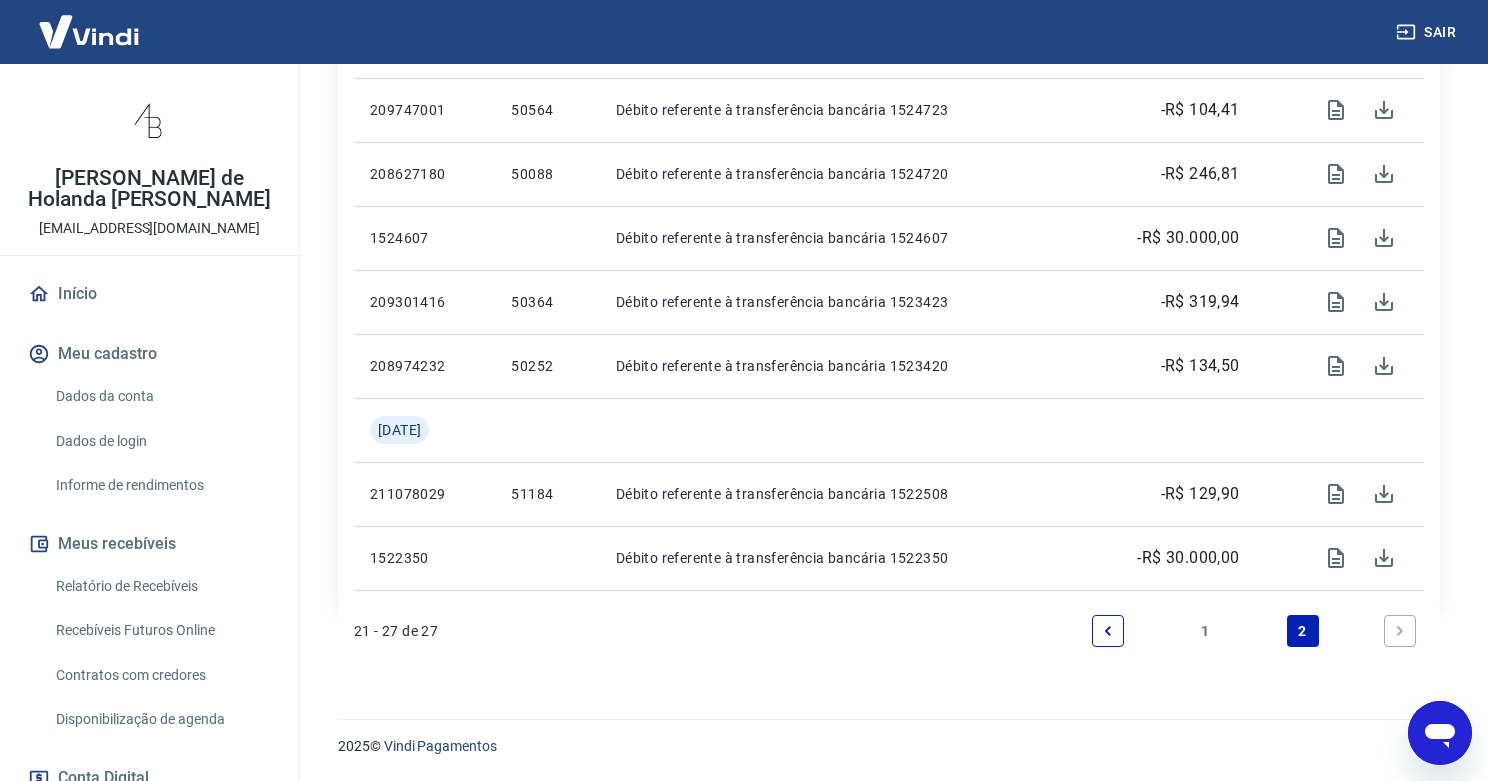 click on "1" at bounding box center (1205, 631) 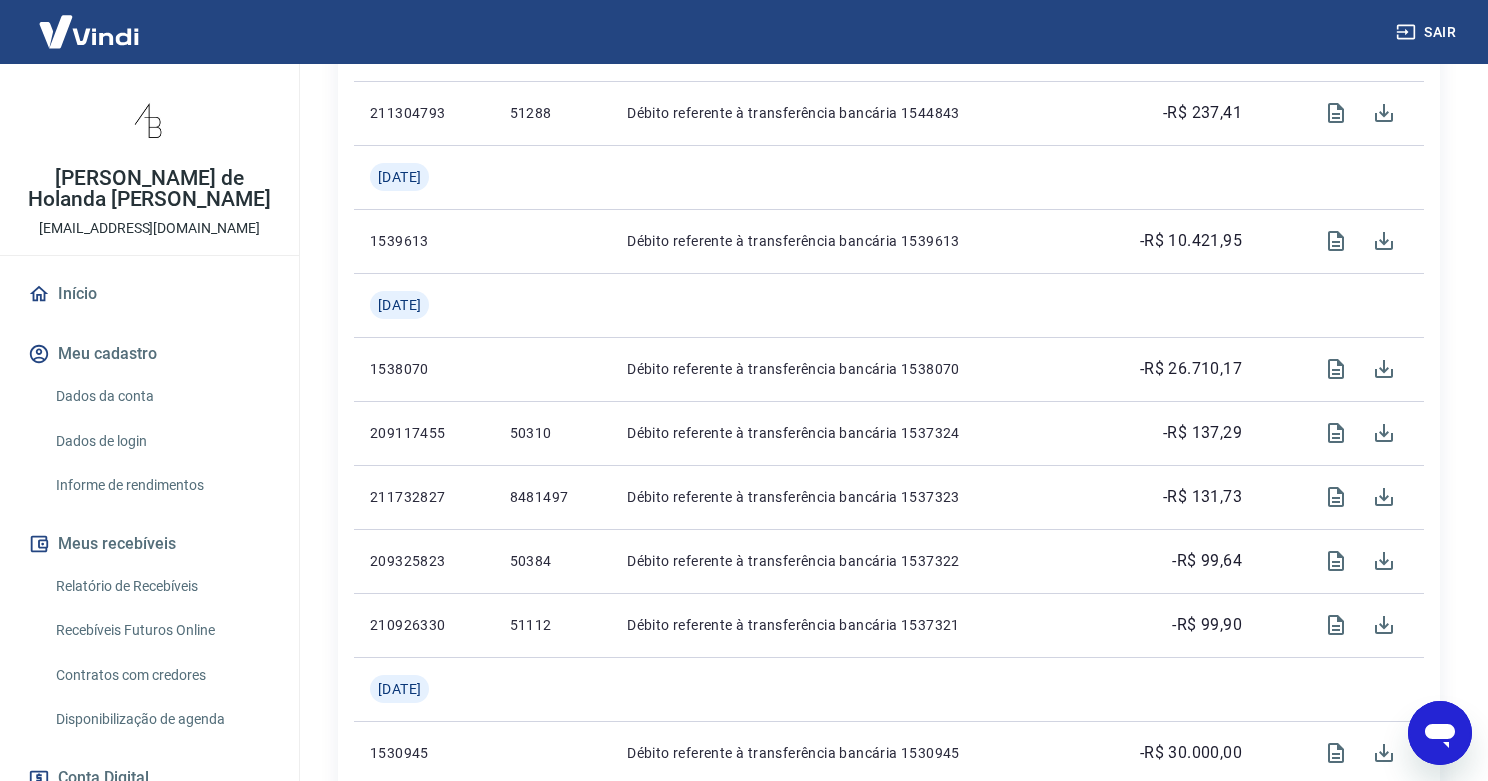 scroll, scrollTop: 730, scrollLeft: 0, axis: vertical 